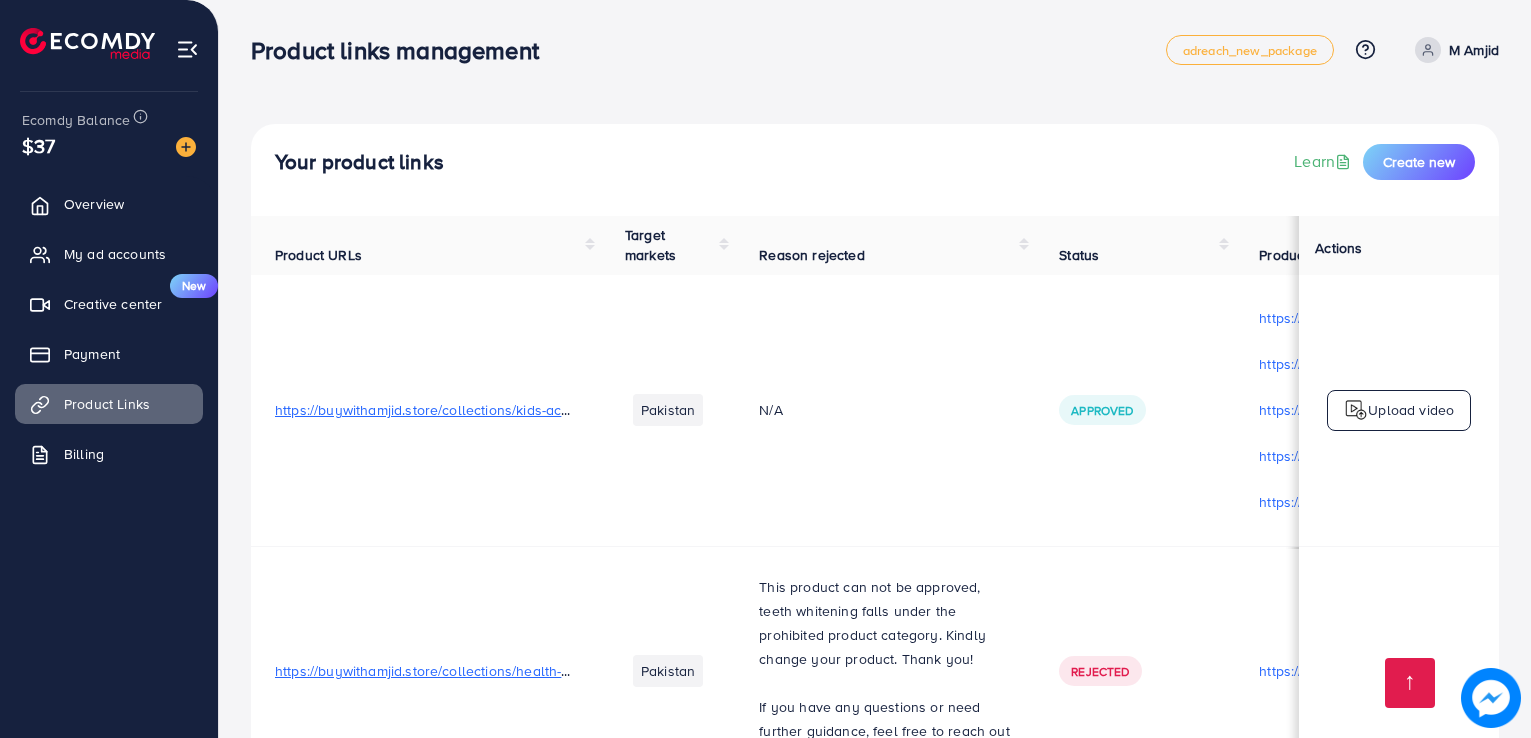 scroll, scrollTop: 777, scrollLeft: 0, axis: vertical 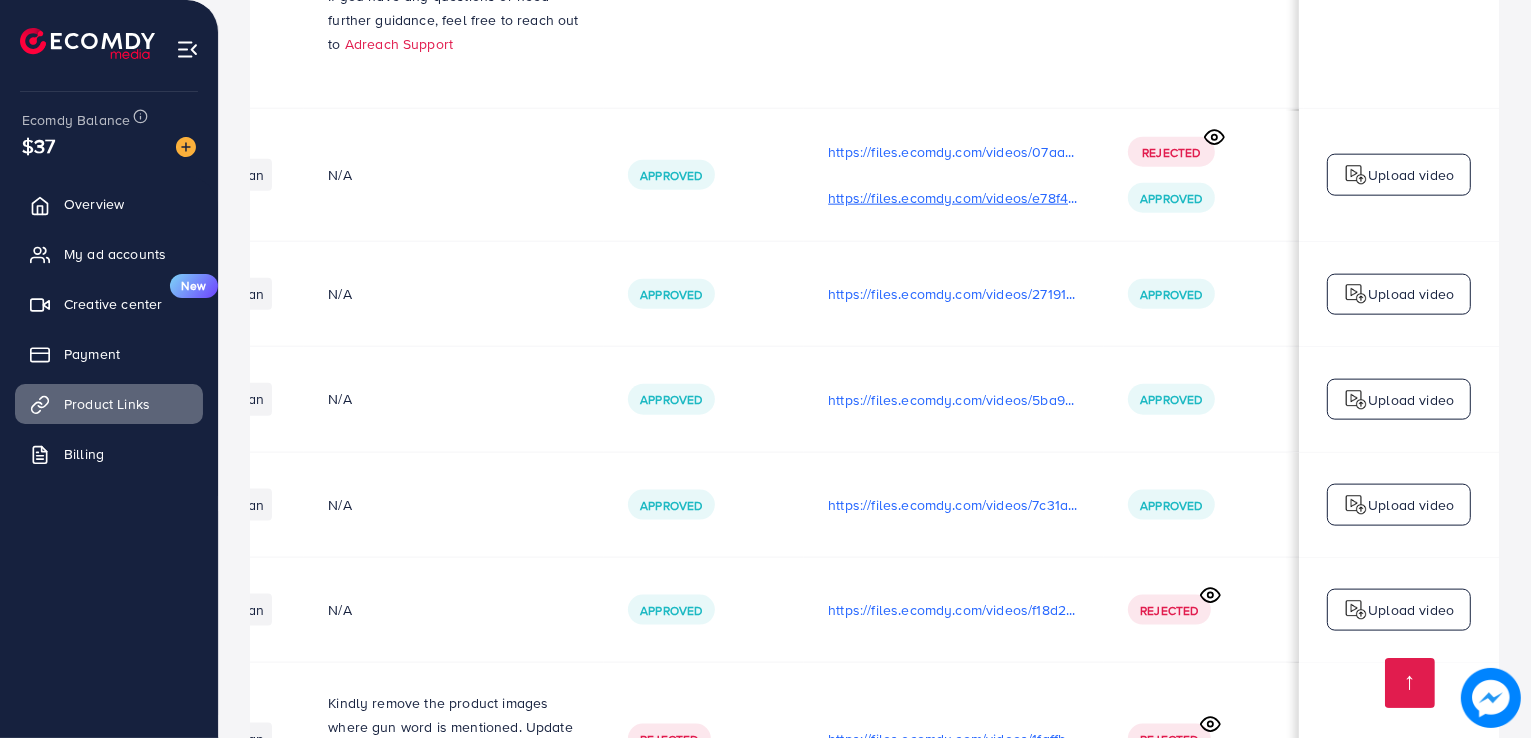 click on "https://files.ecomdy.com/videos/e78f4bd5-91f5-4806-b7d1-51a3704bcc32-1753726384868.mp4" at bounding box center (954, 198) 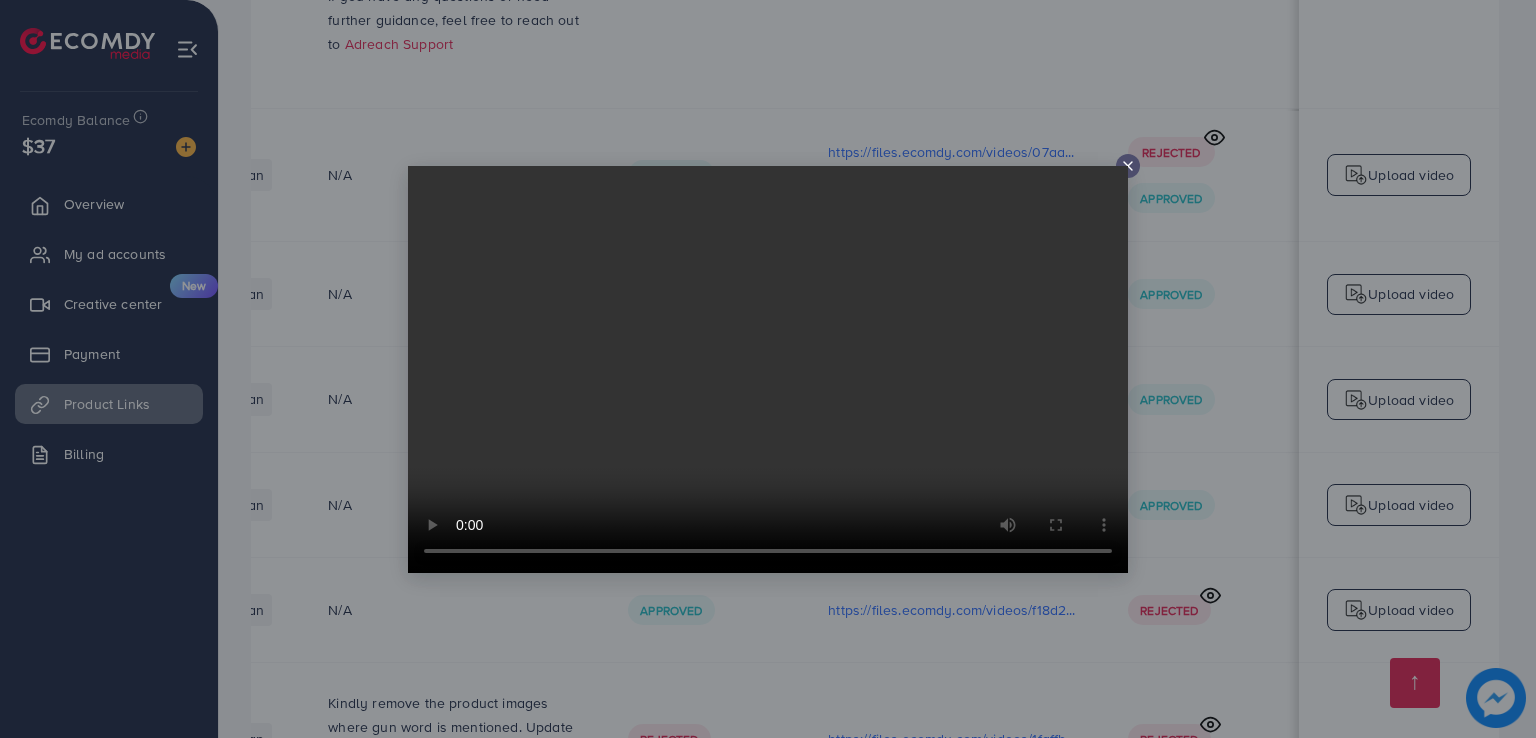 click 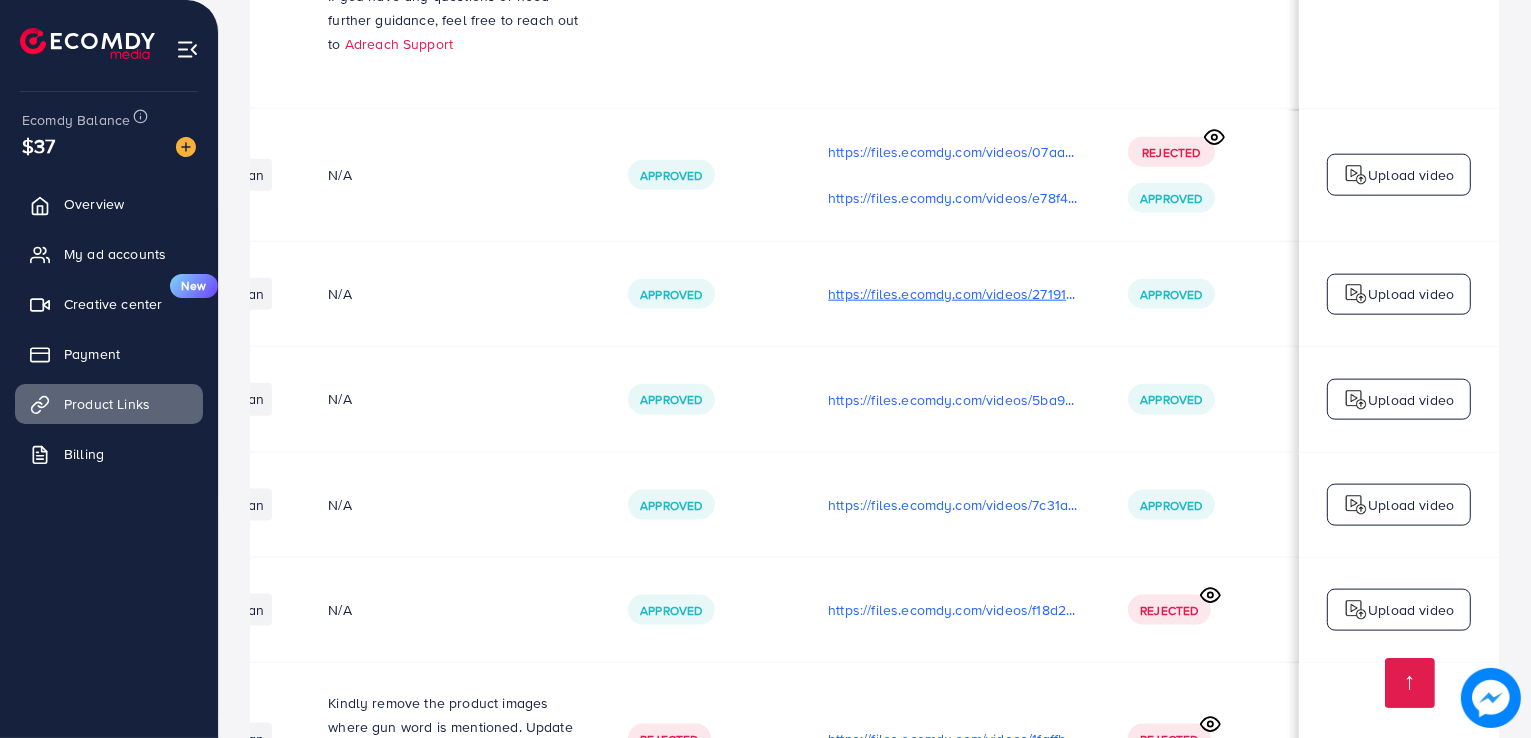 click on "https://files.ecomdy.com/videos/27191ef2-6e25-474f-87d9-b17d52f86f0a-1753372504941.mp4" at bounding box center (954, 294) 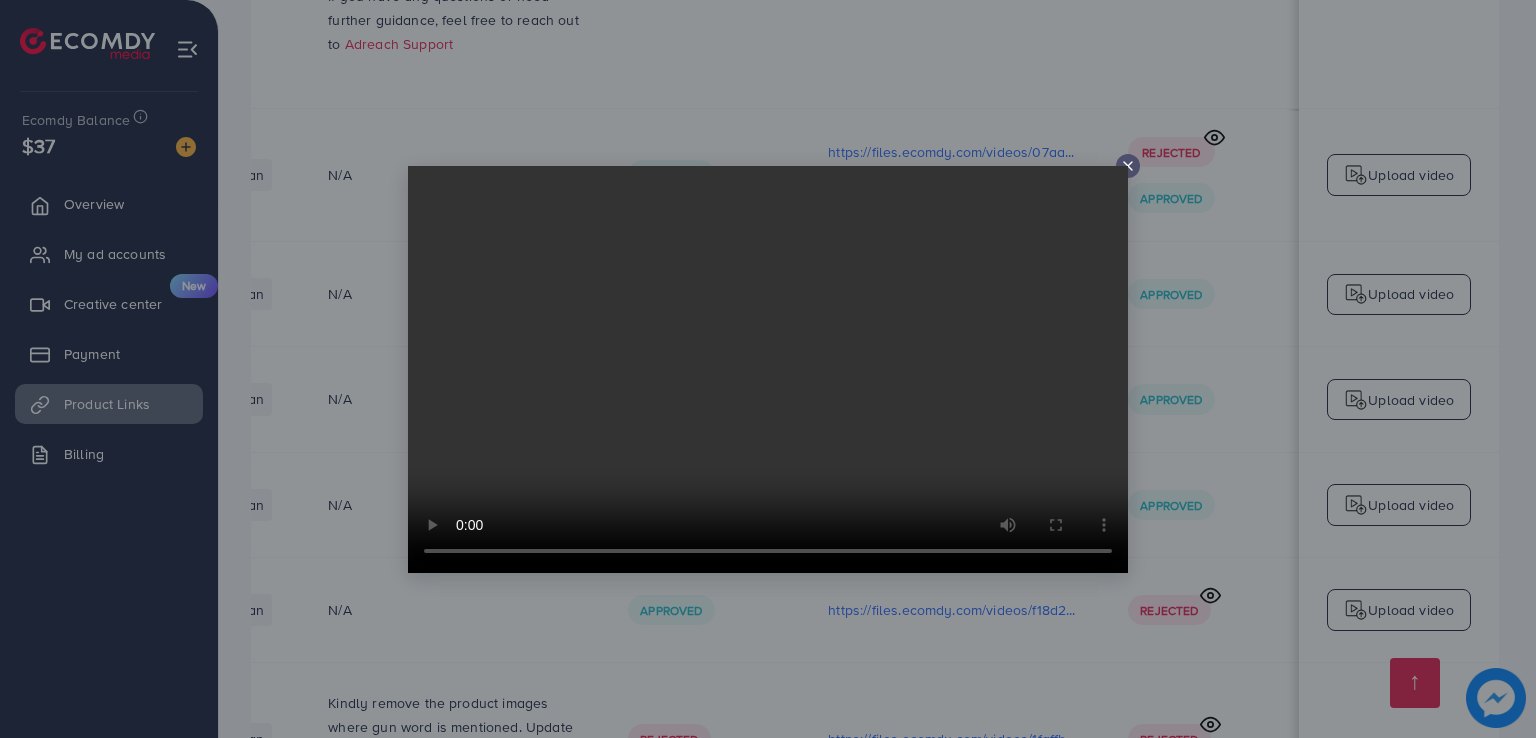 click 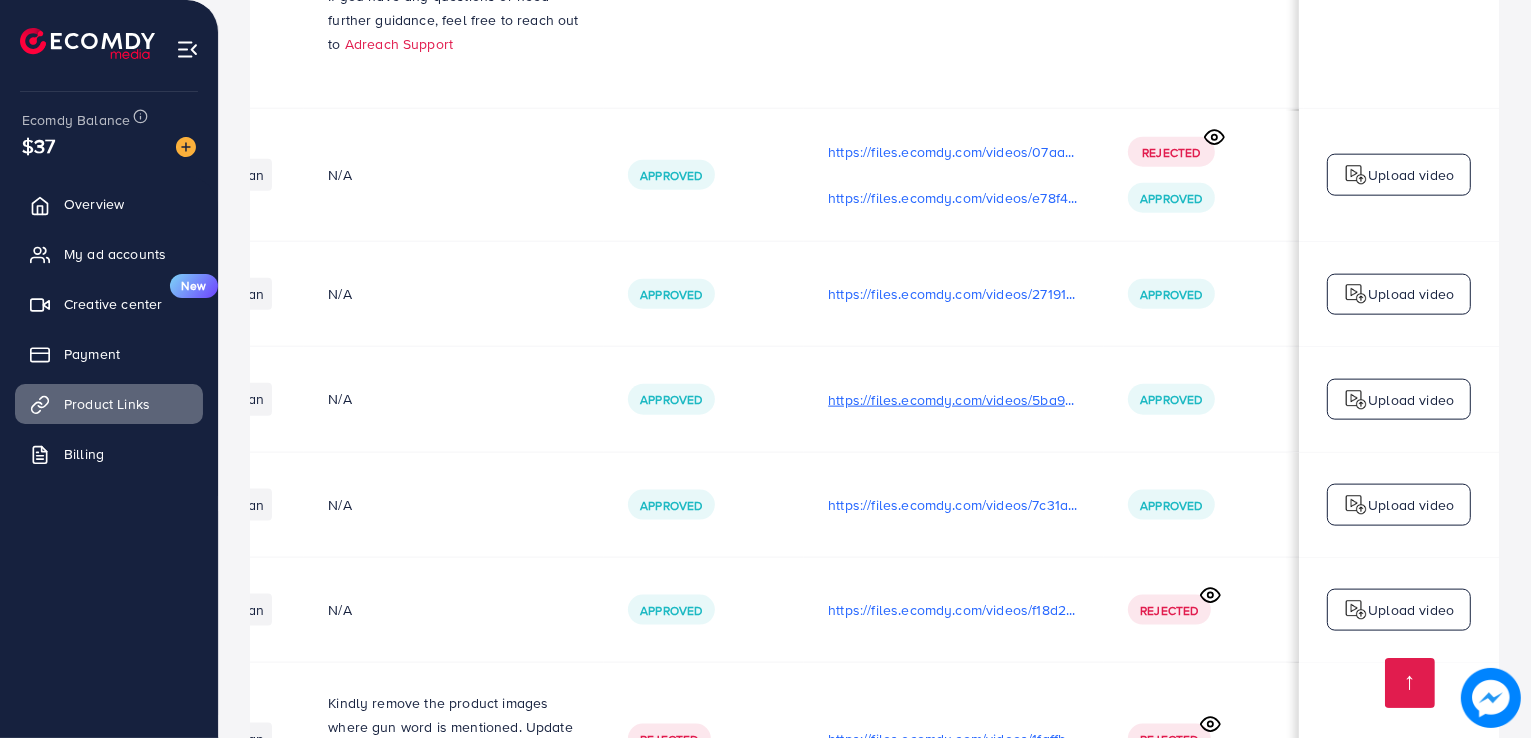 click on "https://files.ecomdy.com/videos/5ba9853c-fb7b-48e5-8e7a-b271ac3b4061-1753374296812.mp4" at bounding box center (954, 400) 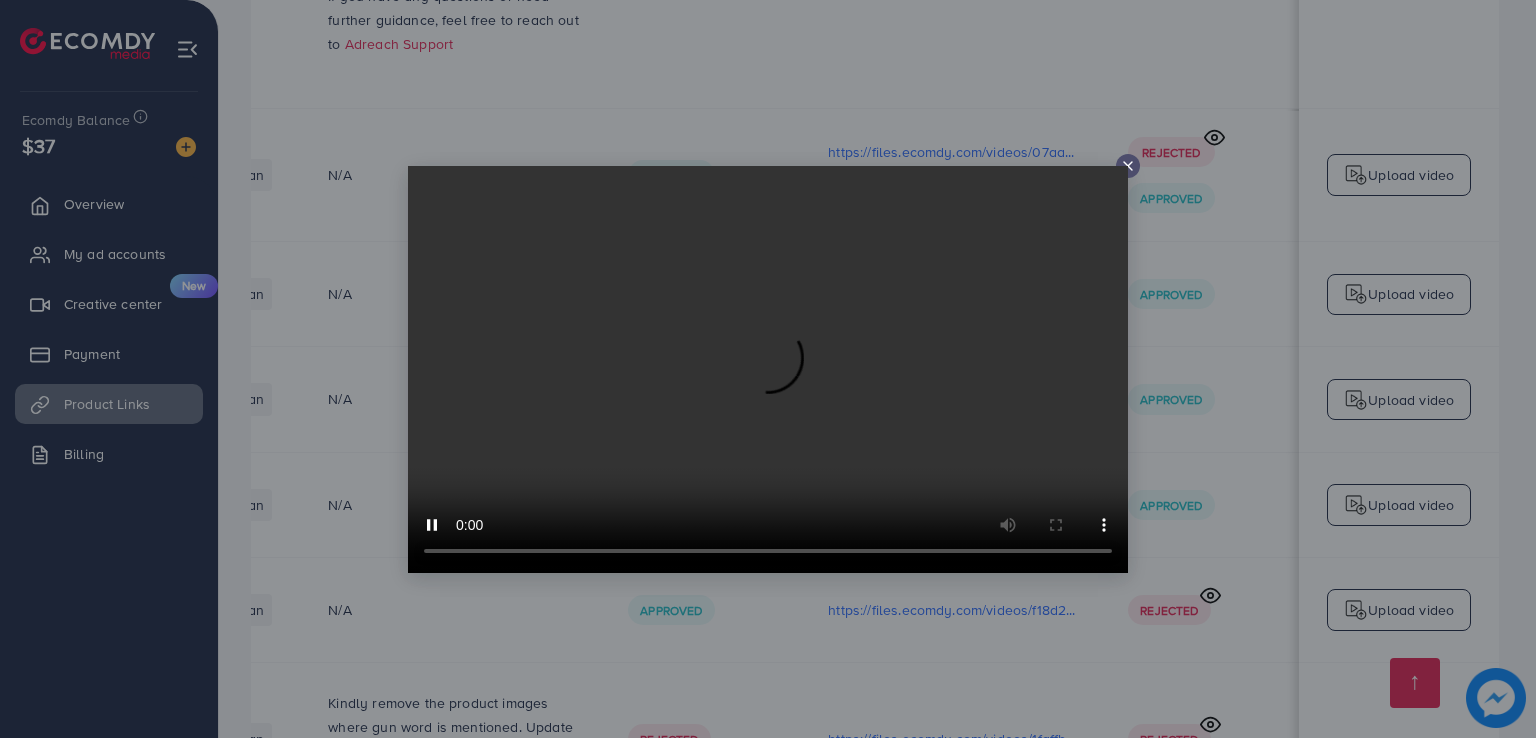 click 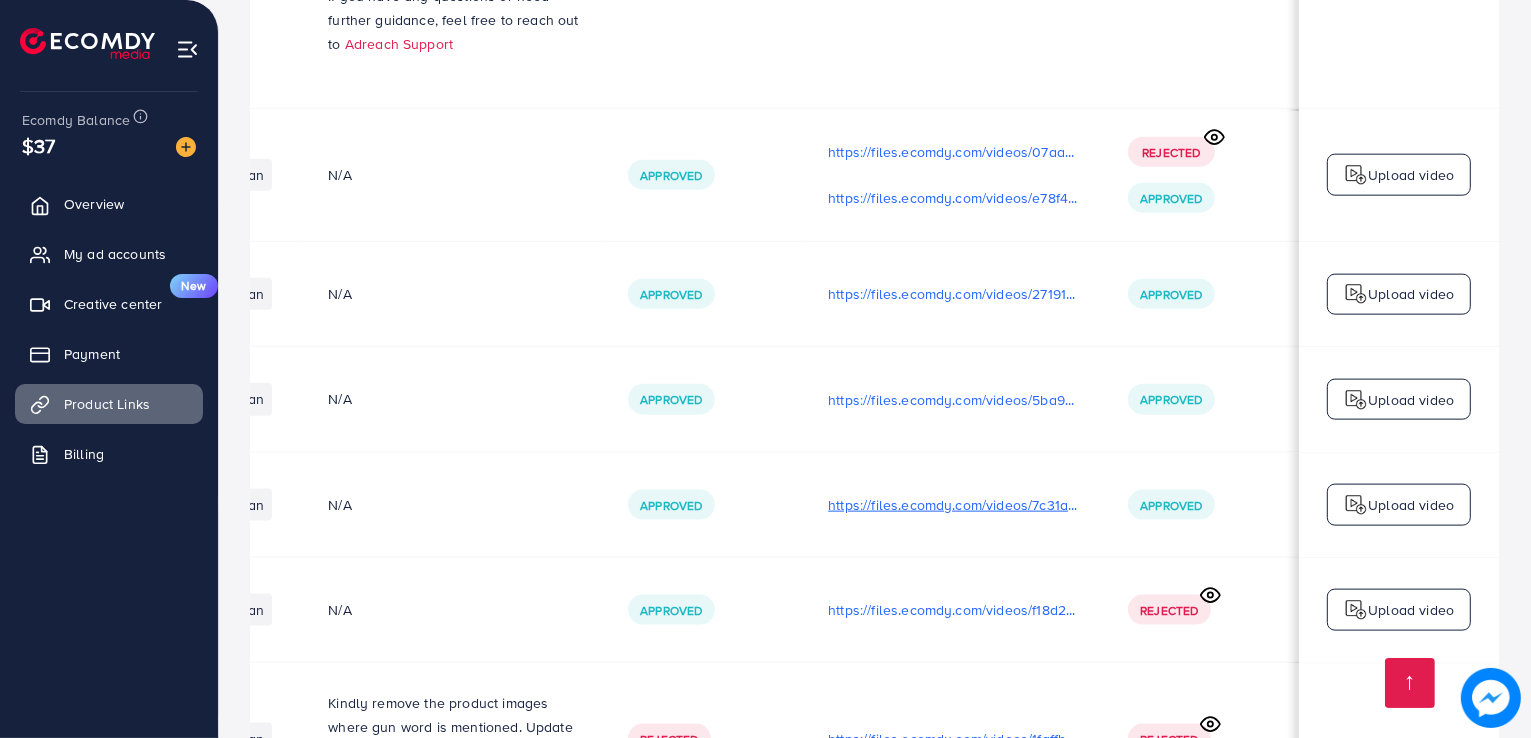 click on "https://files.ecomdy.com/videos/7c31ae49-cebf-427e-a635-1eaec1126ca7-1753416728602.mp4" at bounding box center [954, 505] 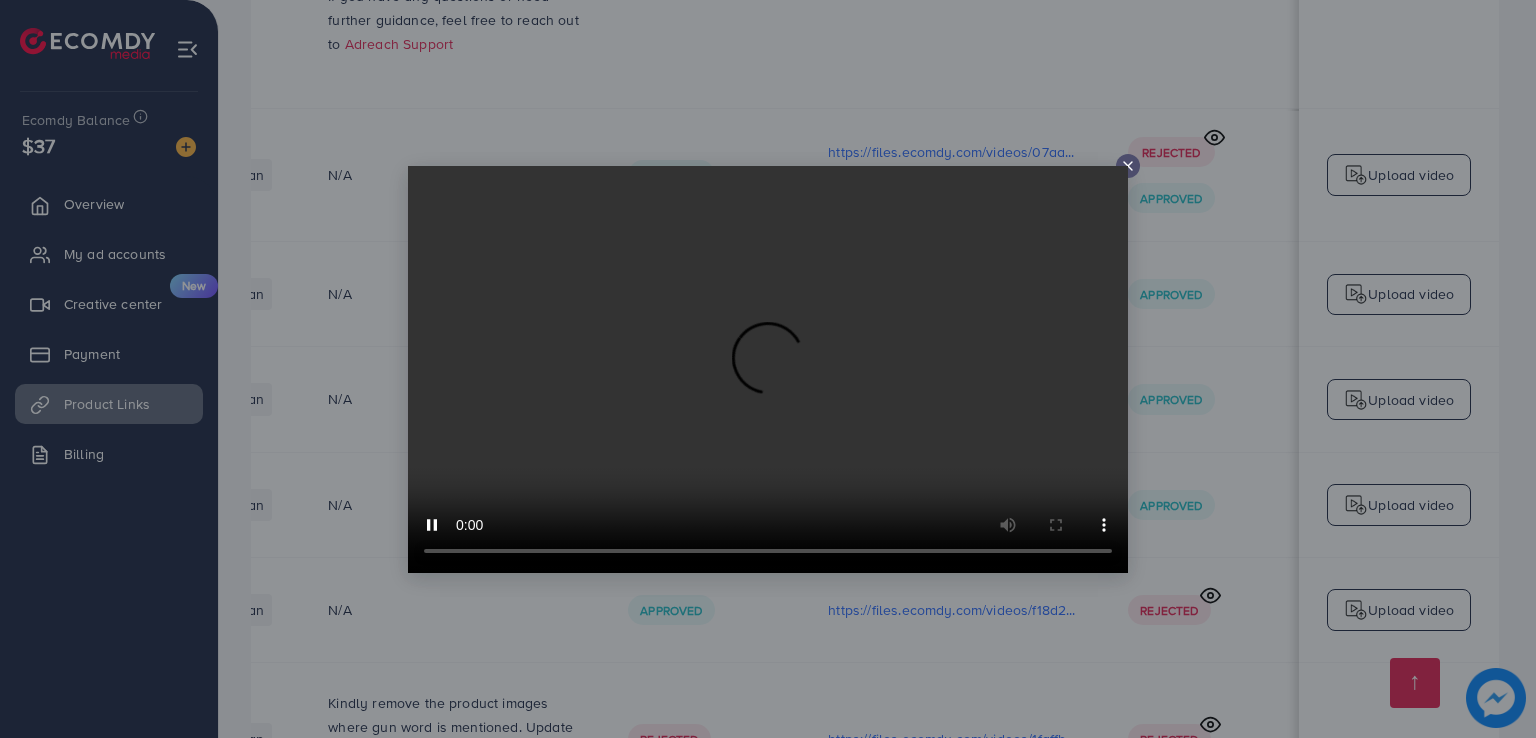 click 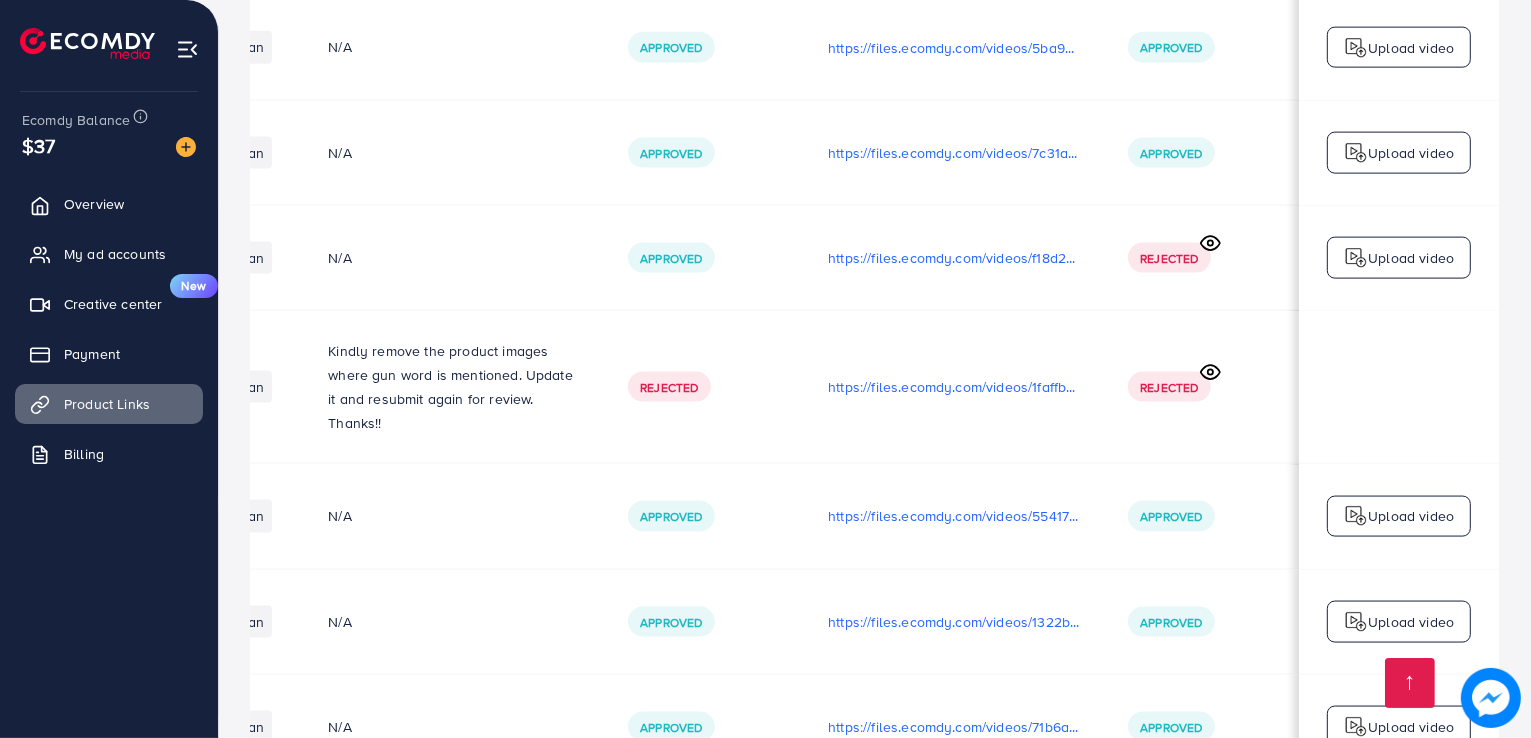 scroll, scrollTop: 2986, scrollLeft: 0, axis: vertical 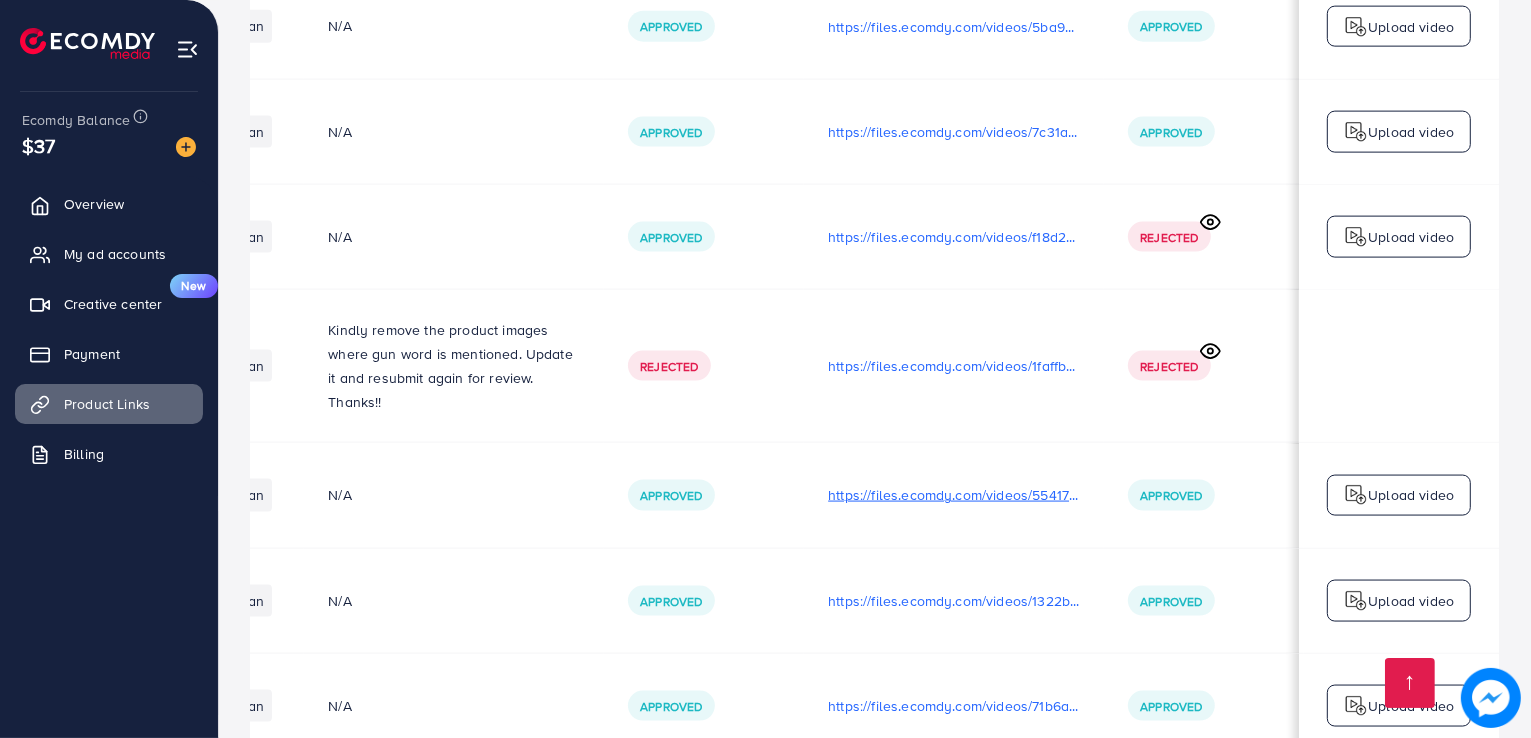 click on "https://files.ecomdy.com/videos/55417947-4341-411d-83b8-b089b3a4af3c-1753501404215.mp4" at bounding box center [954, 495] 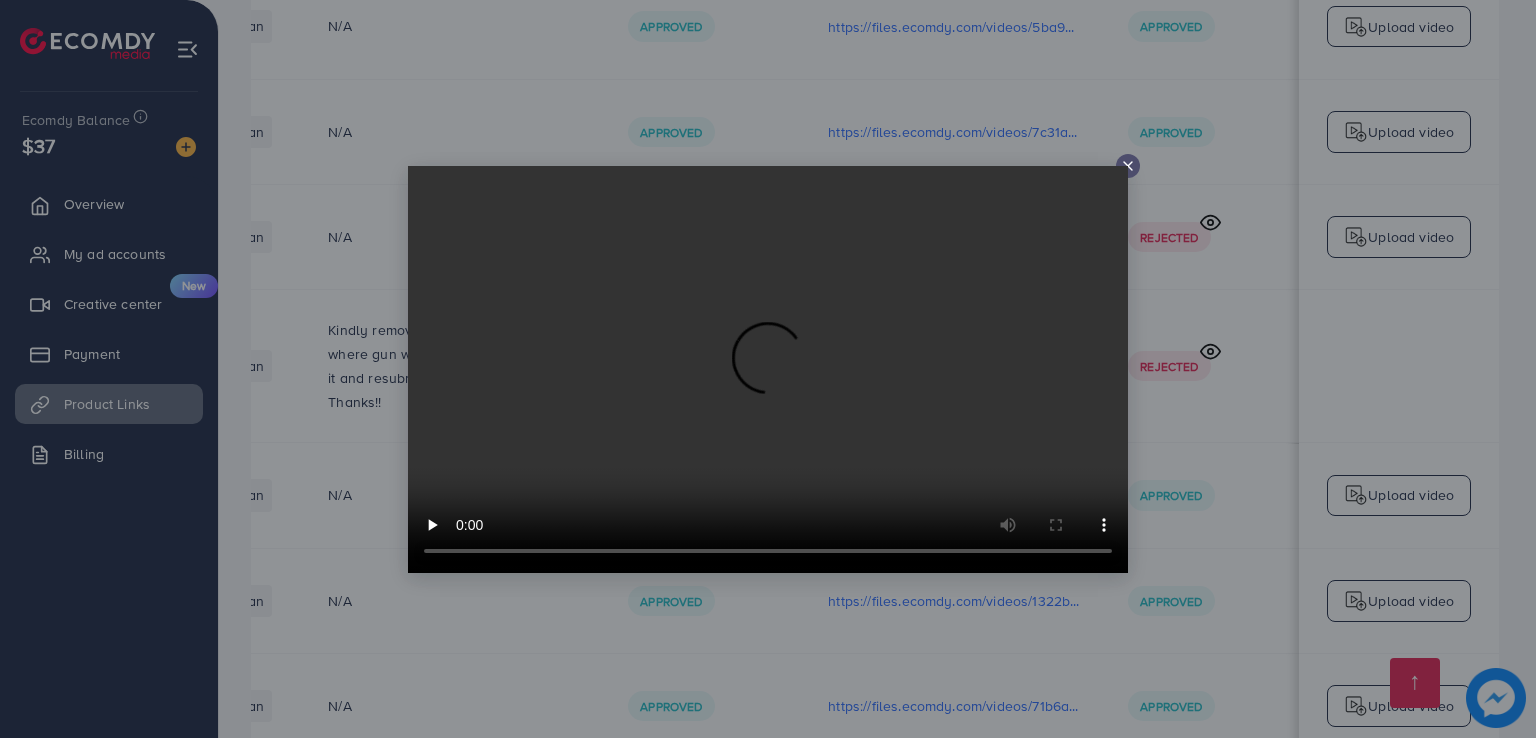 click 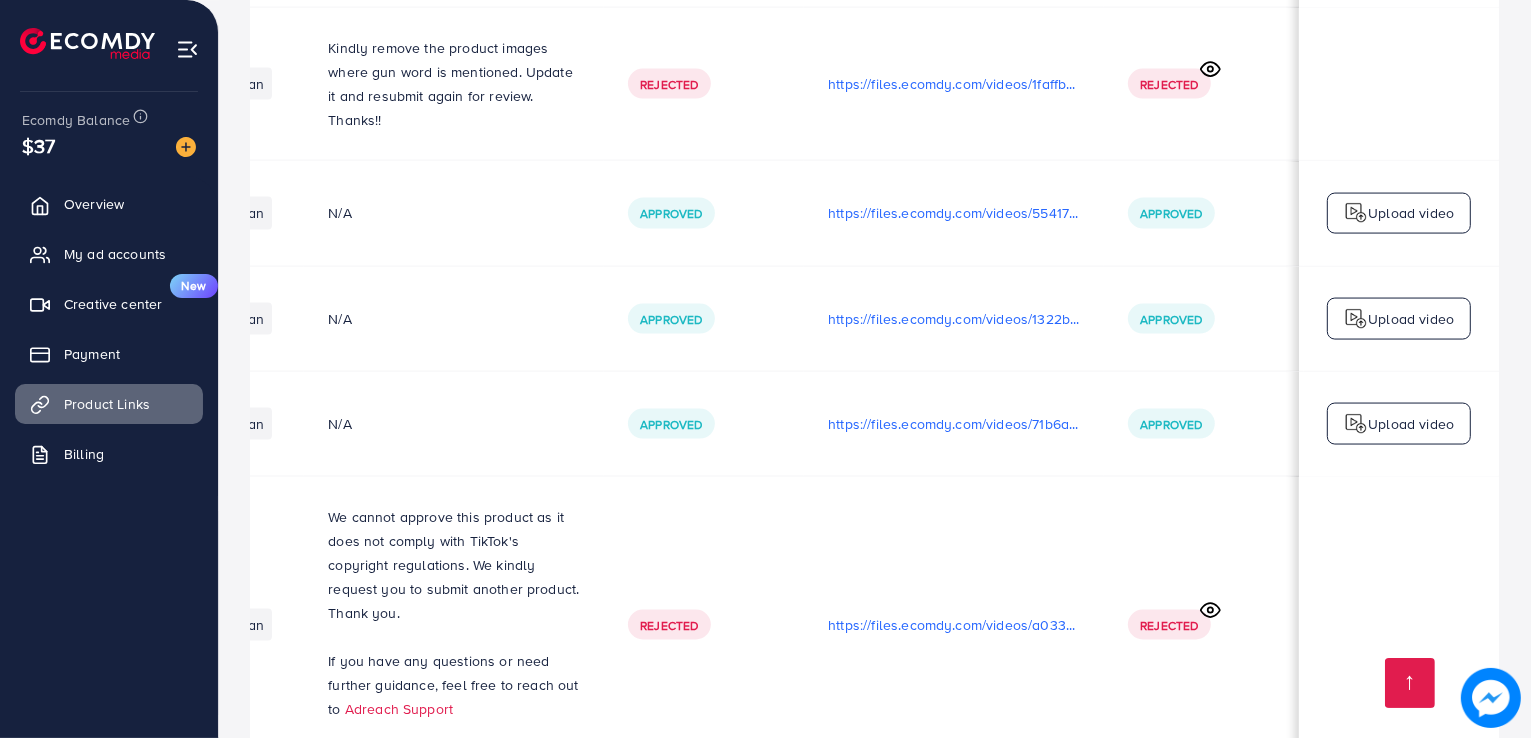 scroll, scrollTop: 3289, scrollLeft: 0, axis: vertical 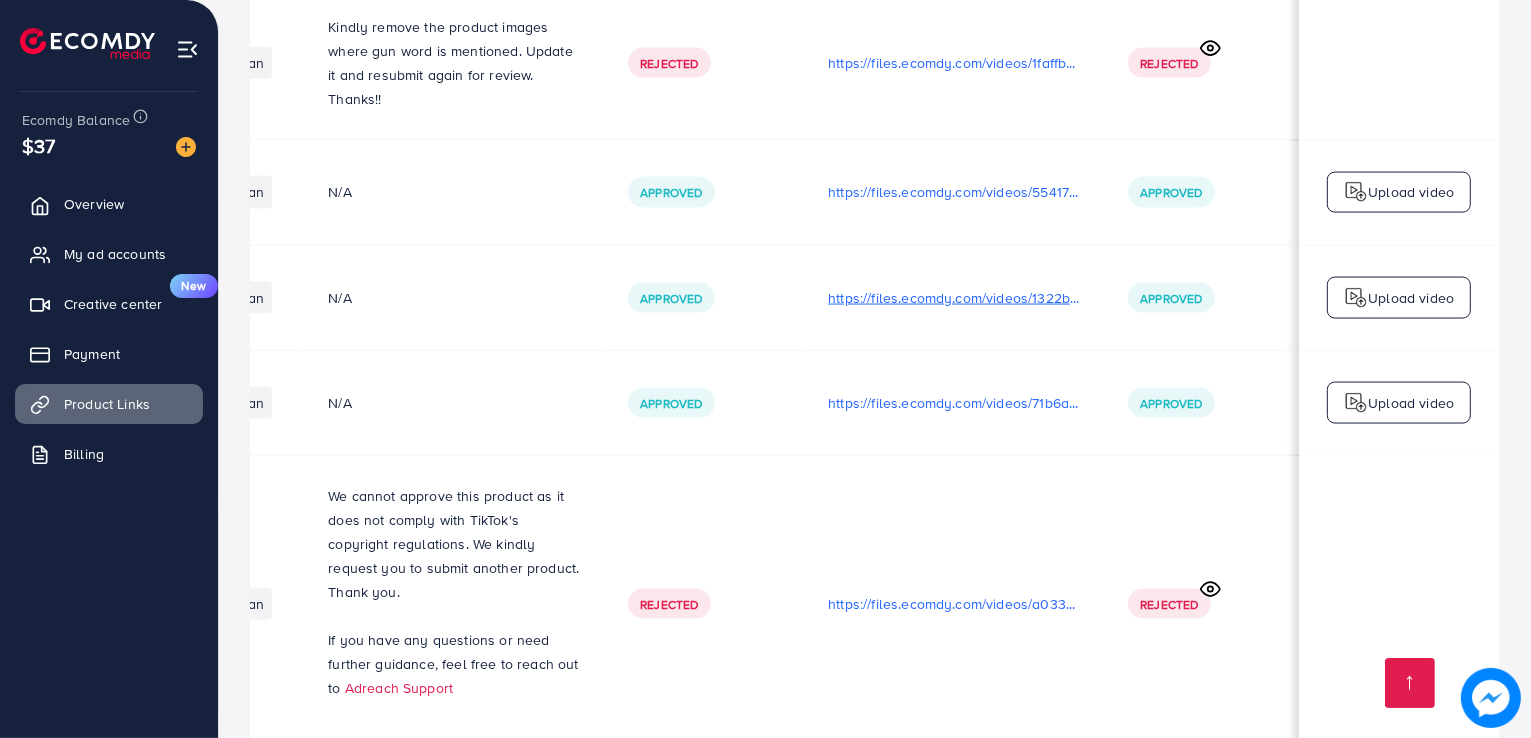 click on "https://files.ecomdy.com/videos/1322b5ee-a5f5-46bc-a439-47df543508fc-1753510231519.mp4" at bounding box center [954, 298] 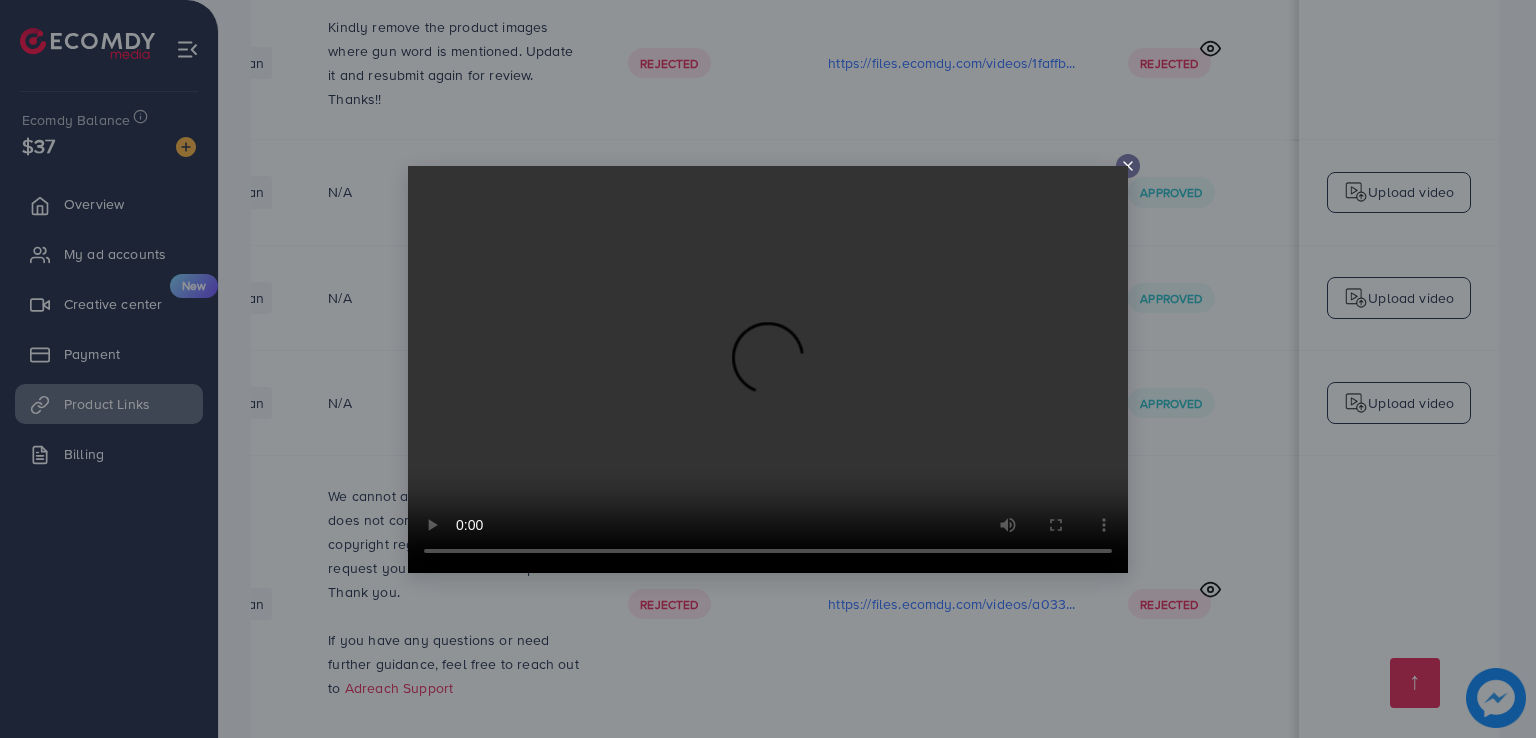click 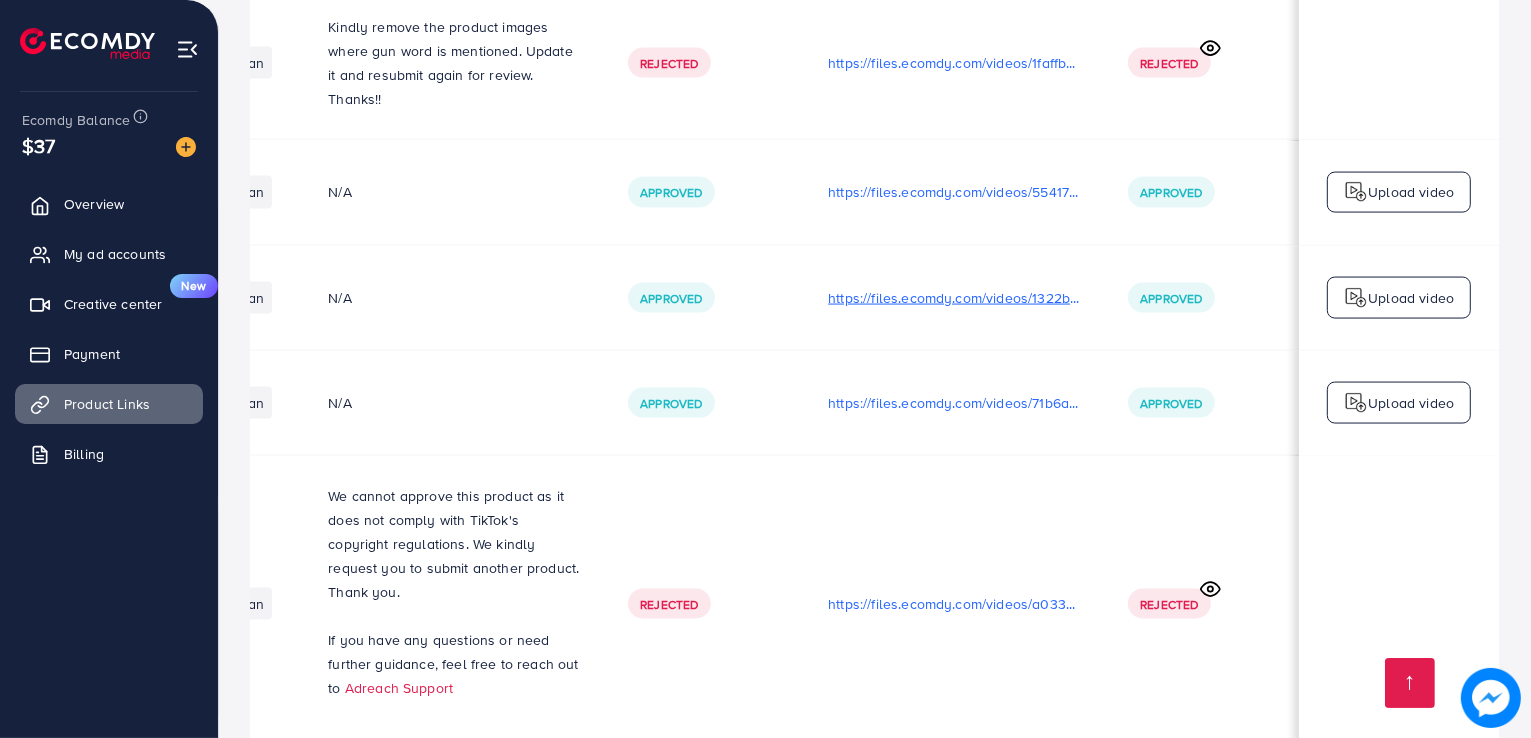 click on "https://files.ecomdy.com/videos/1322b5ee-a5f5-46bc-a439-47df543508fc-1753510231519.mp4" at bounding box center (954, 298) 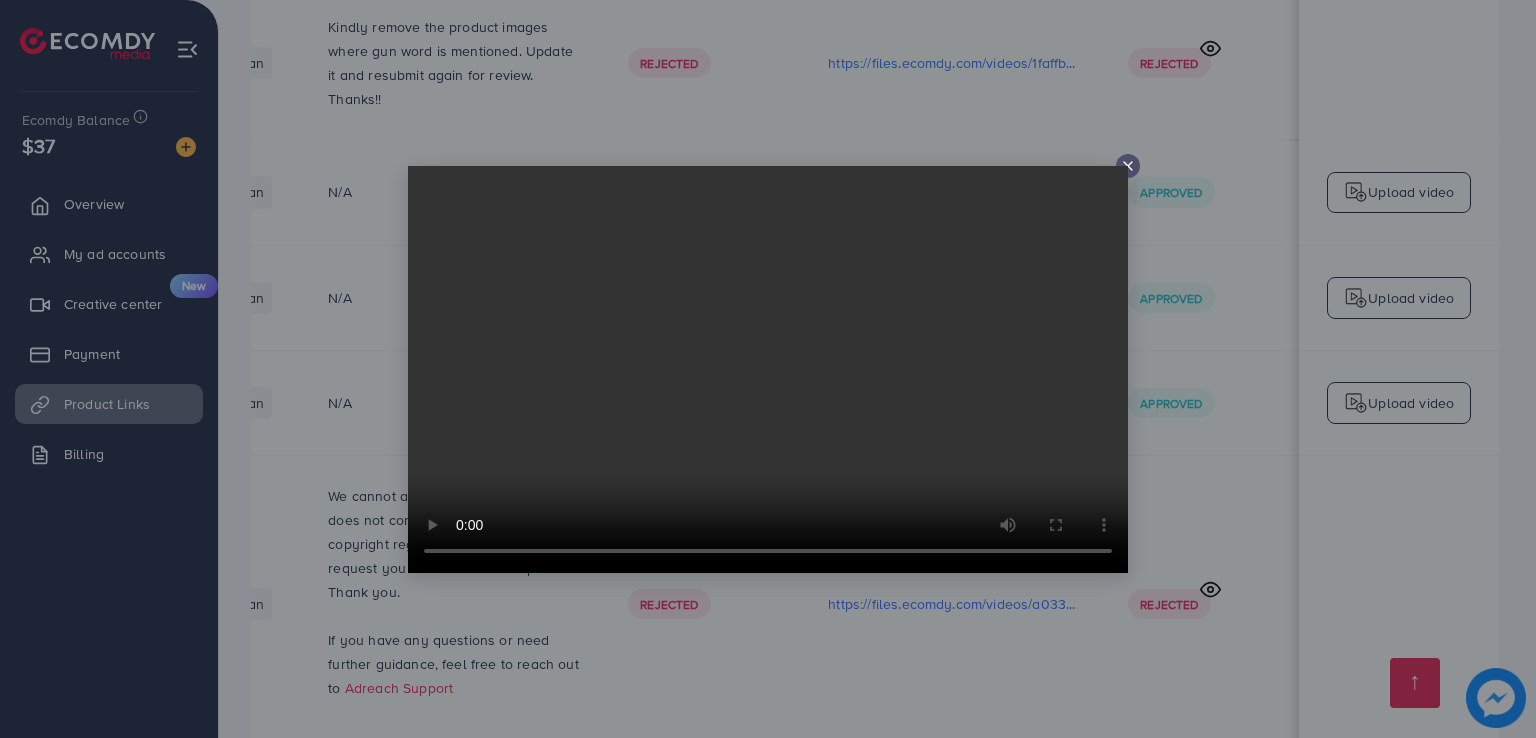 click at bounding box center [768, 369] 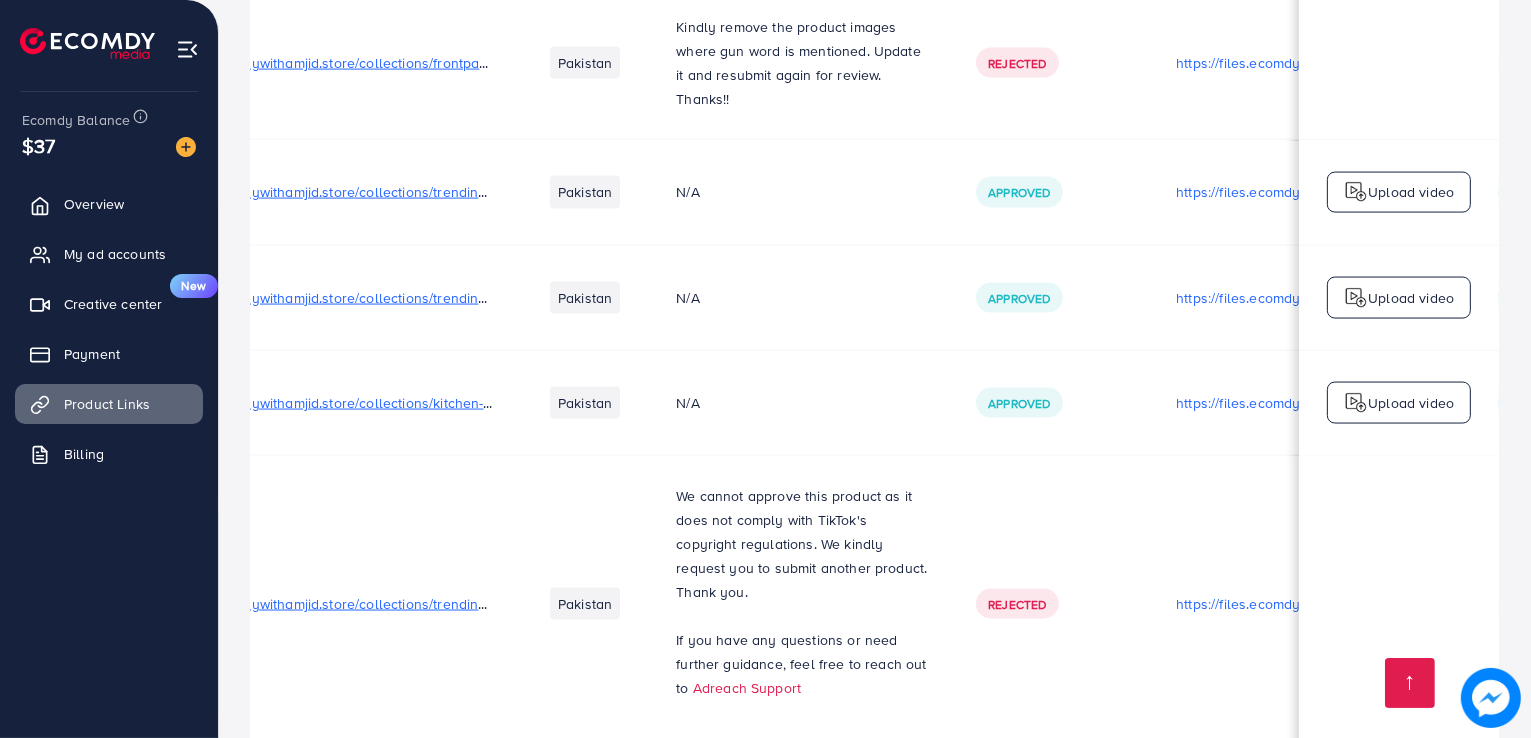 scroll, scrollTop: 0, scrollLeft: 0, axis: both 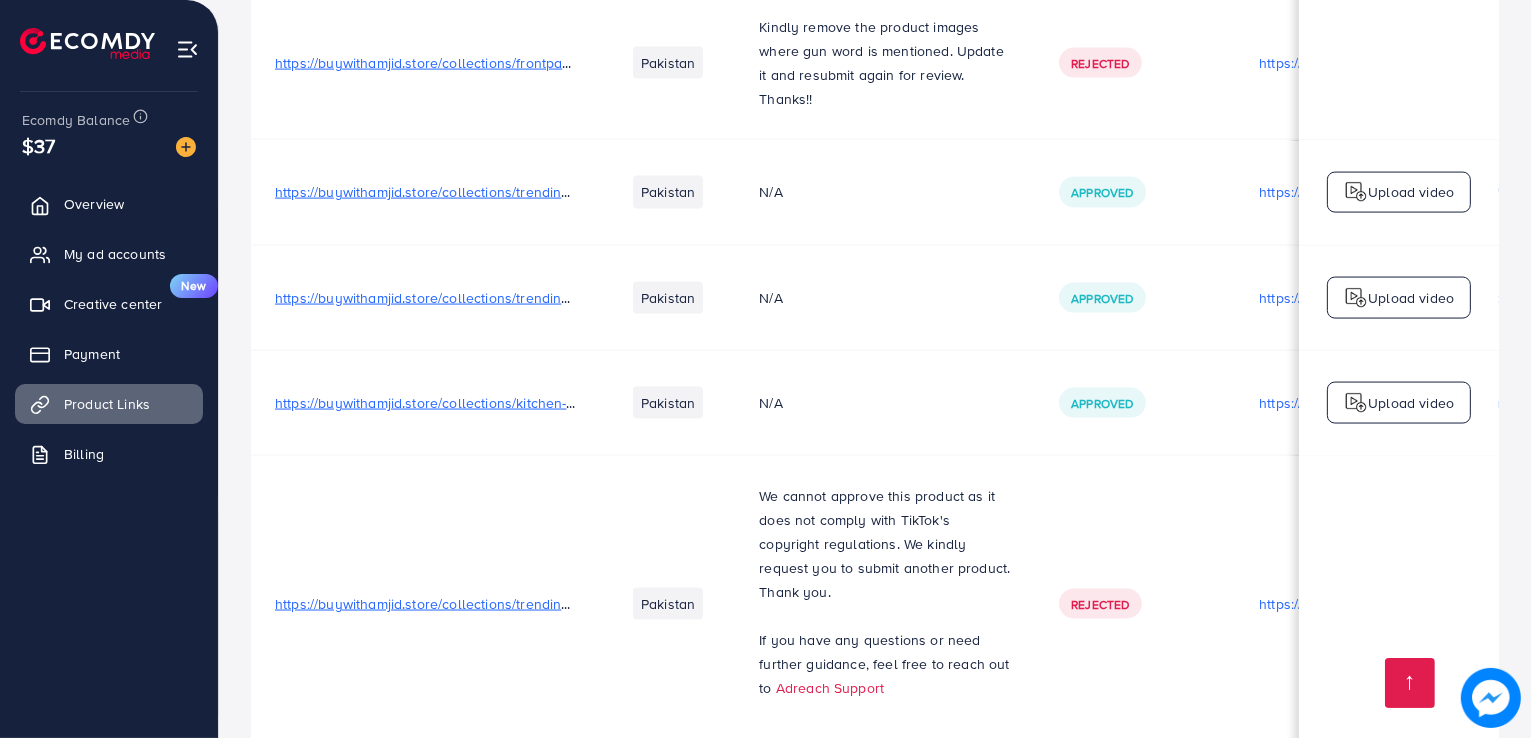 click on "https://buywithamjid.store/collections/trending-now/products/fix-it-pro-car-scratch-repair-remover-pen-magic-clear-coat-applicator-filler-sealer-painting-pen?variant=52764290613619" at bounding box center [851, 298] 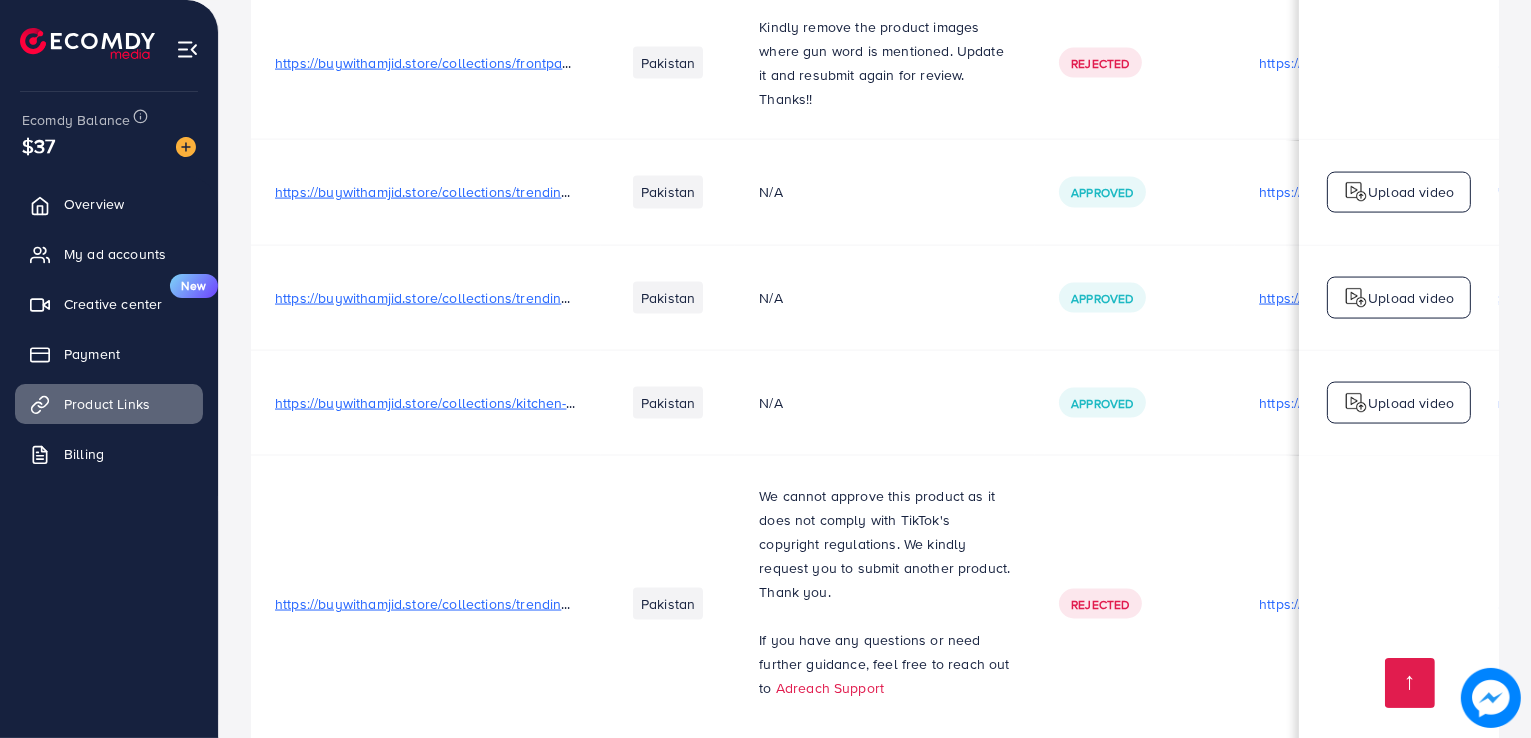 click on "https://files.ecomdy.com/videos/1322b5ee-a5f5-46bc-a439-47df543508fc-1753510231519.mp4" at bounding box center [1385, 298] 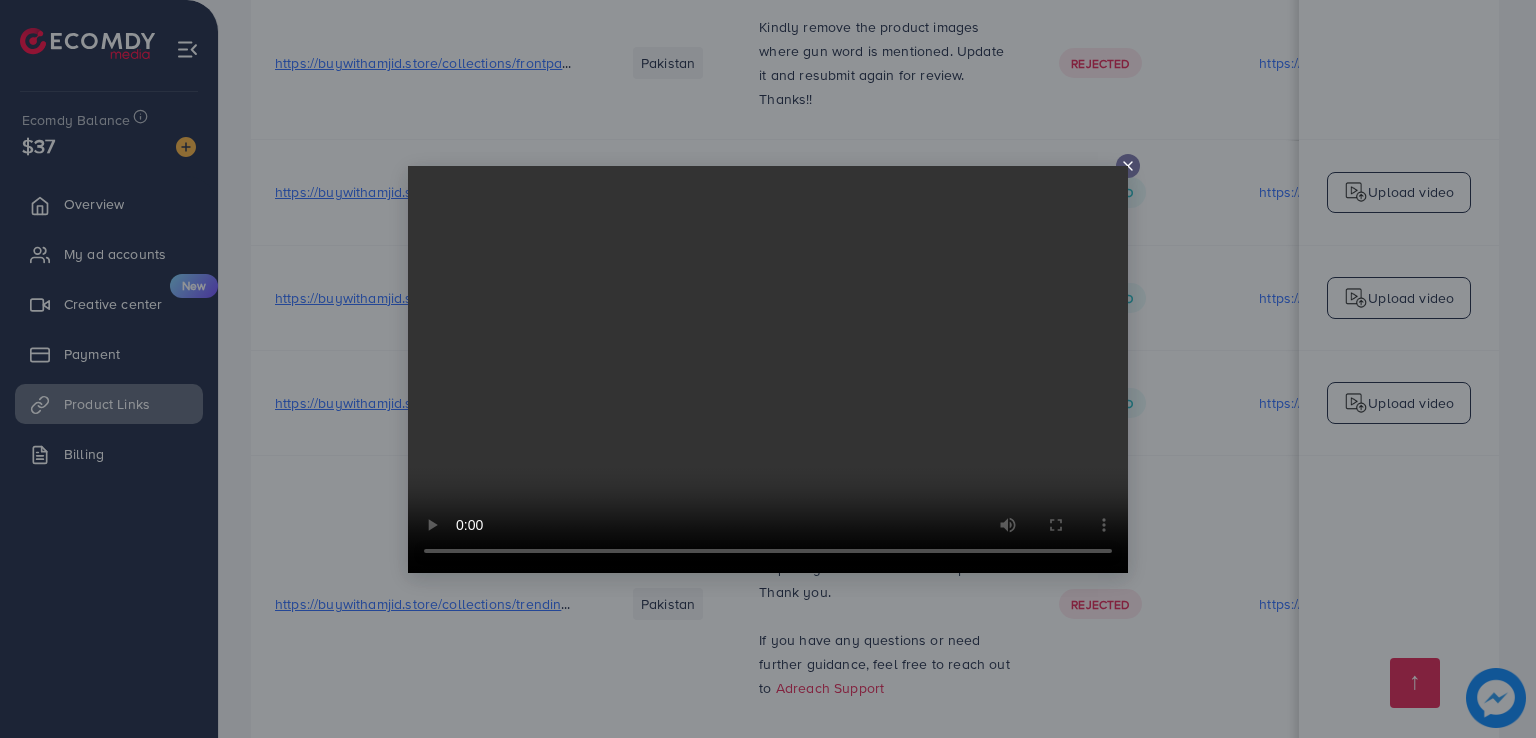 click at bounding box center [768, 369] 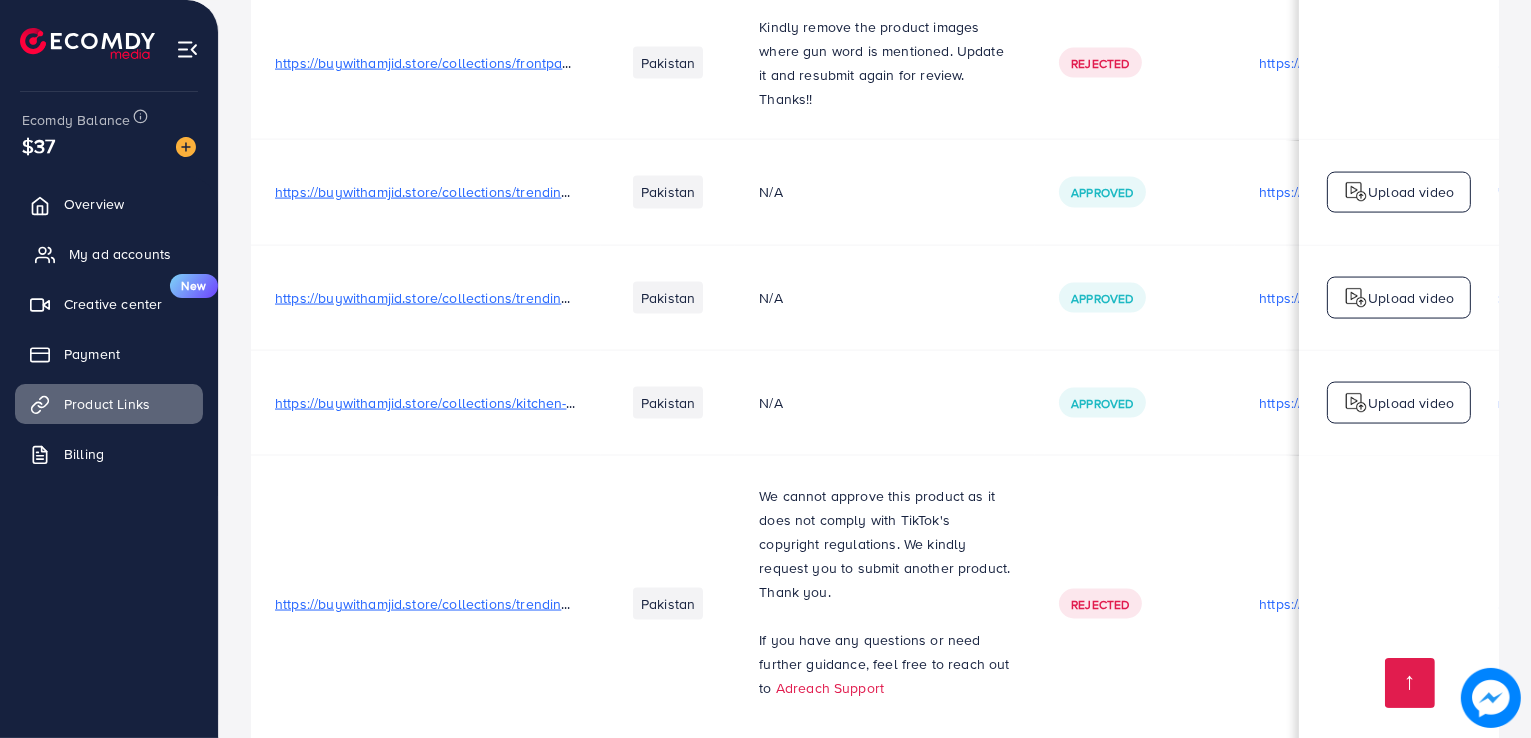 click on "My ad accounts" at bounding box center [120, 254] 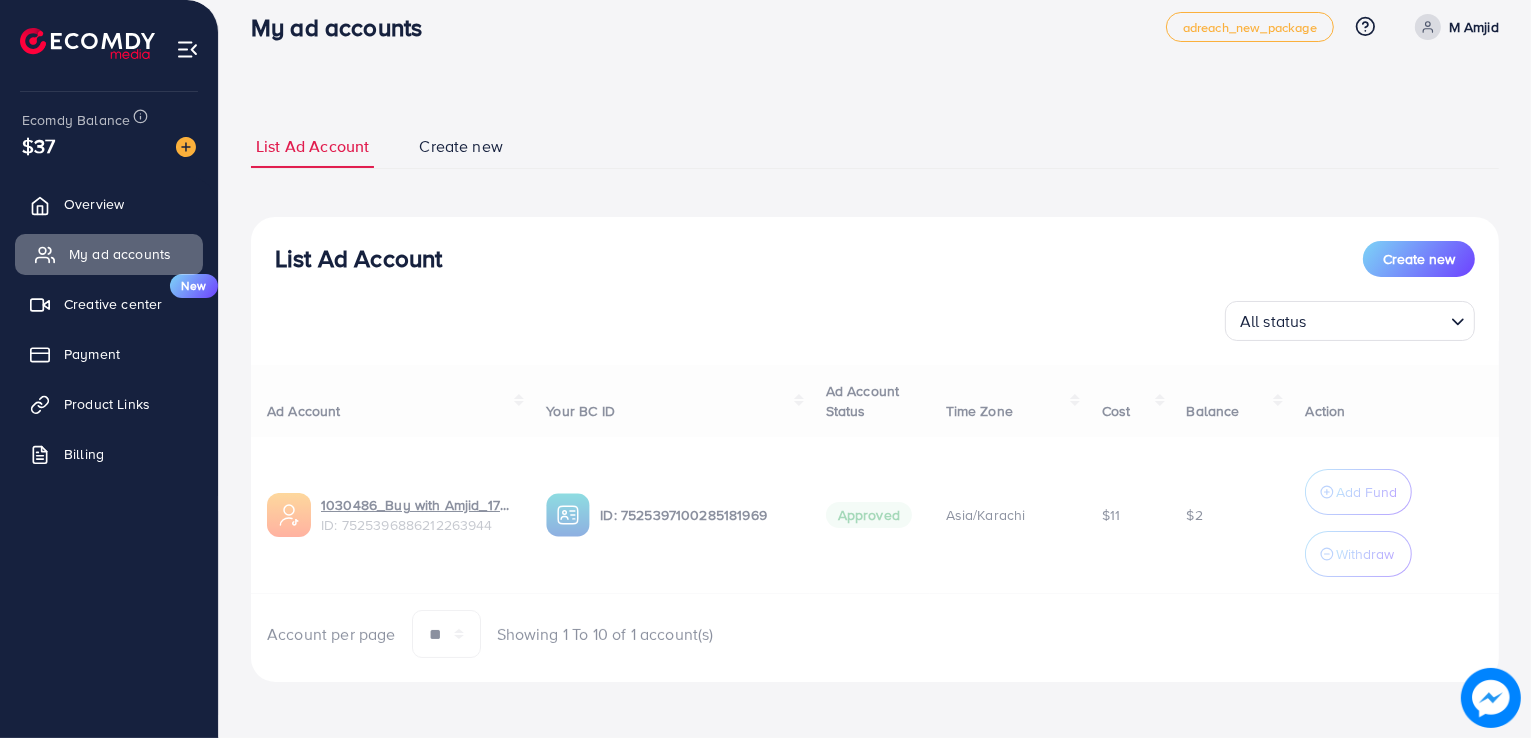 scroll, scrollTop: 0, scrollLeft: 0, axis: both 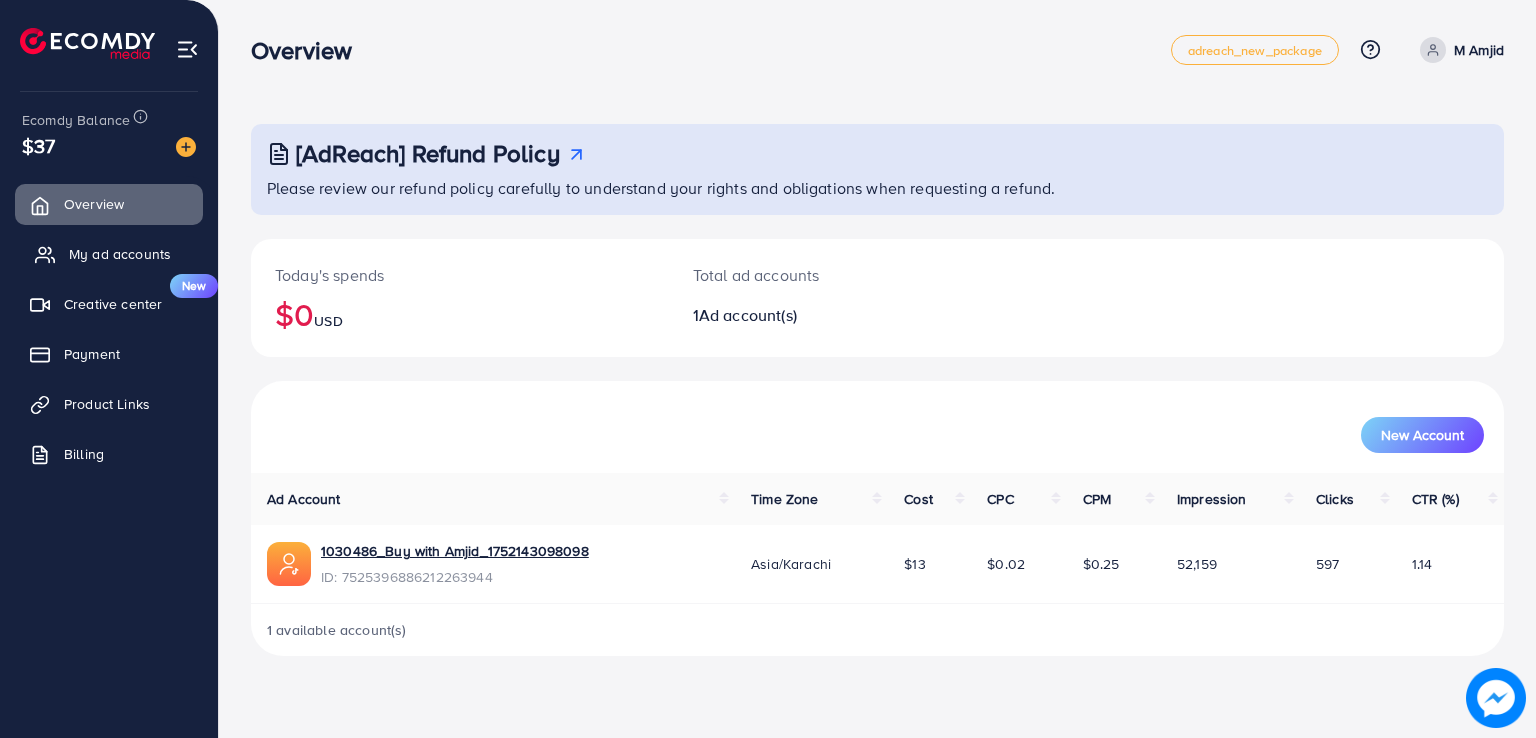 click on "My ad accounts" at bounding box center [120, 254] 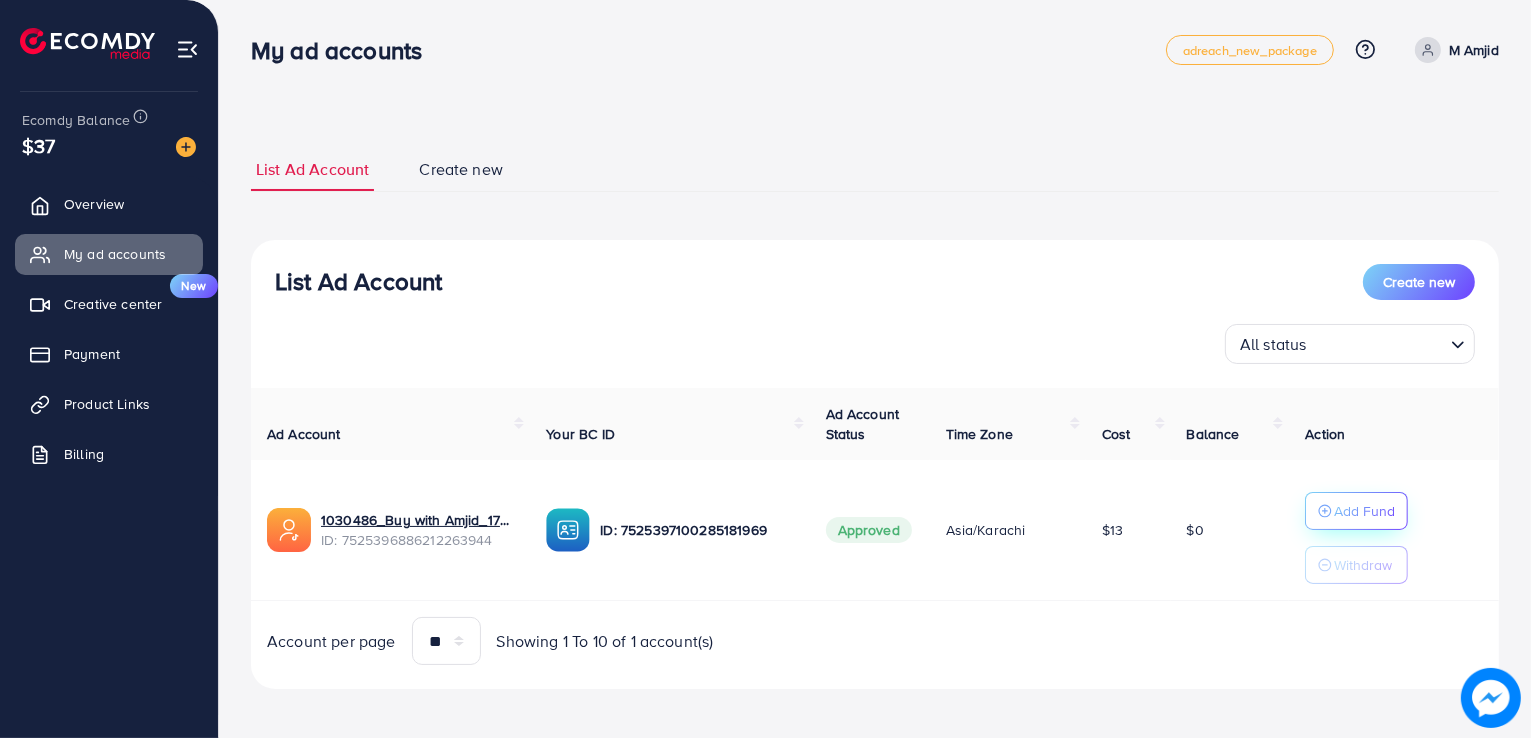 click on "Add Fund" at bounding box center [1364, 511] 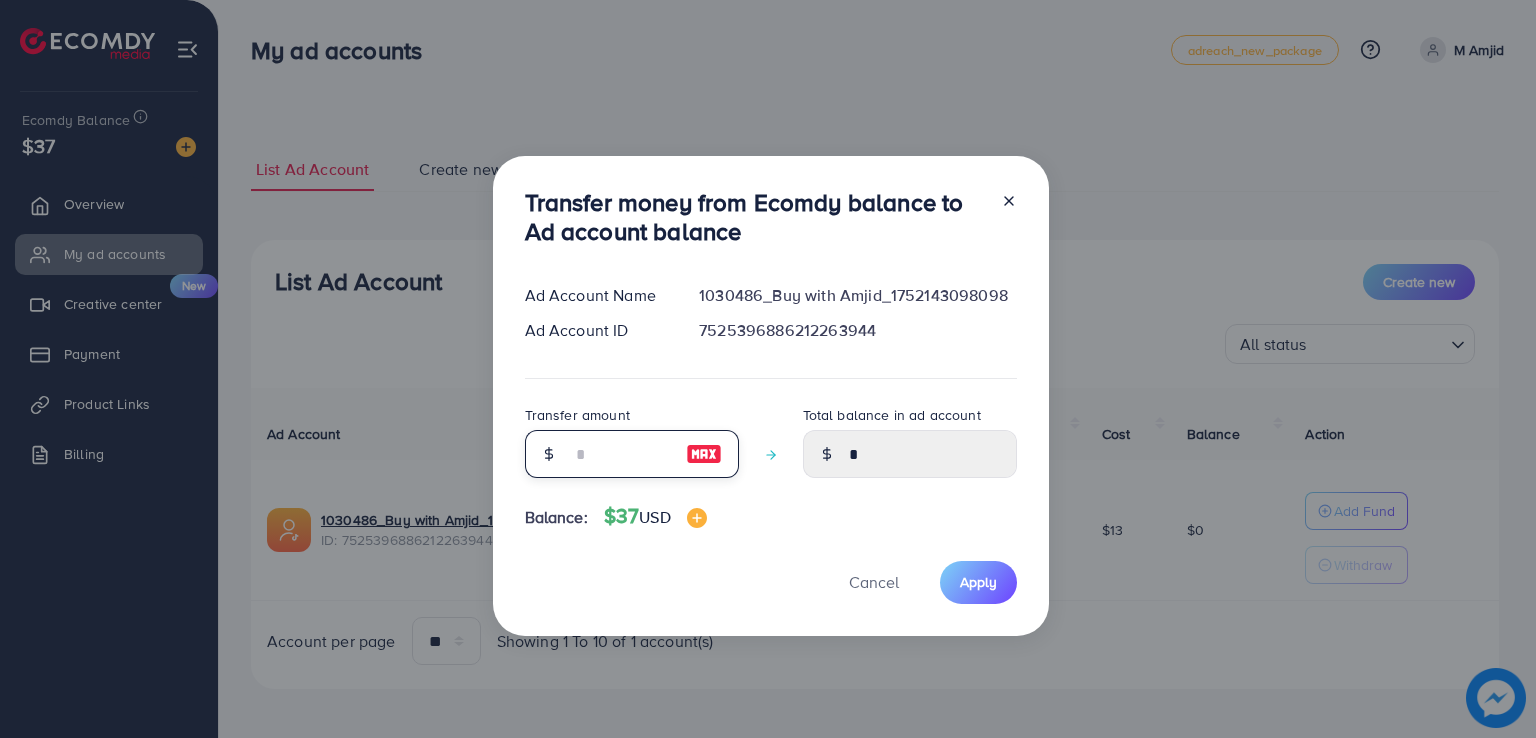 click at bounding box center (621, 454) 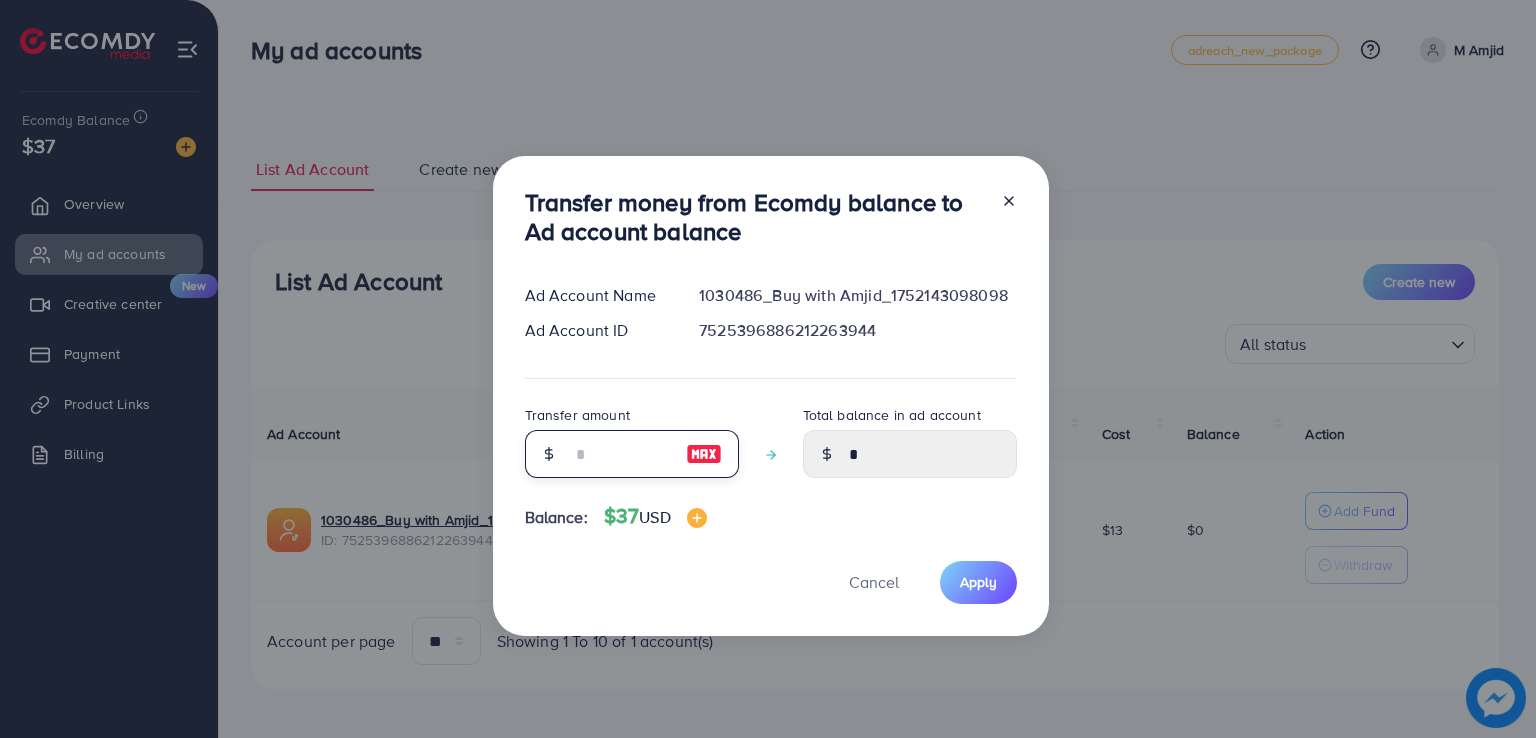 type on "*" 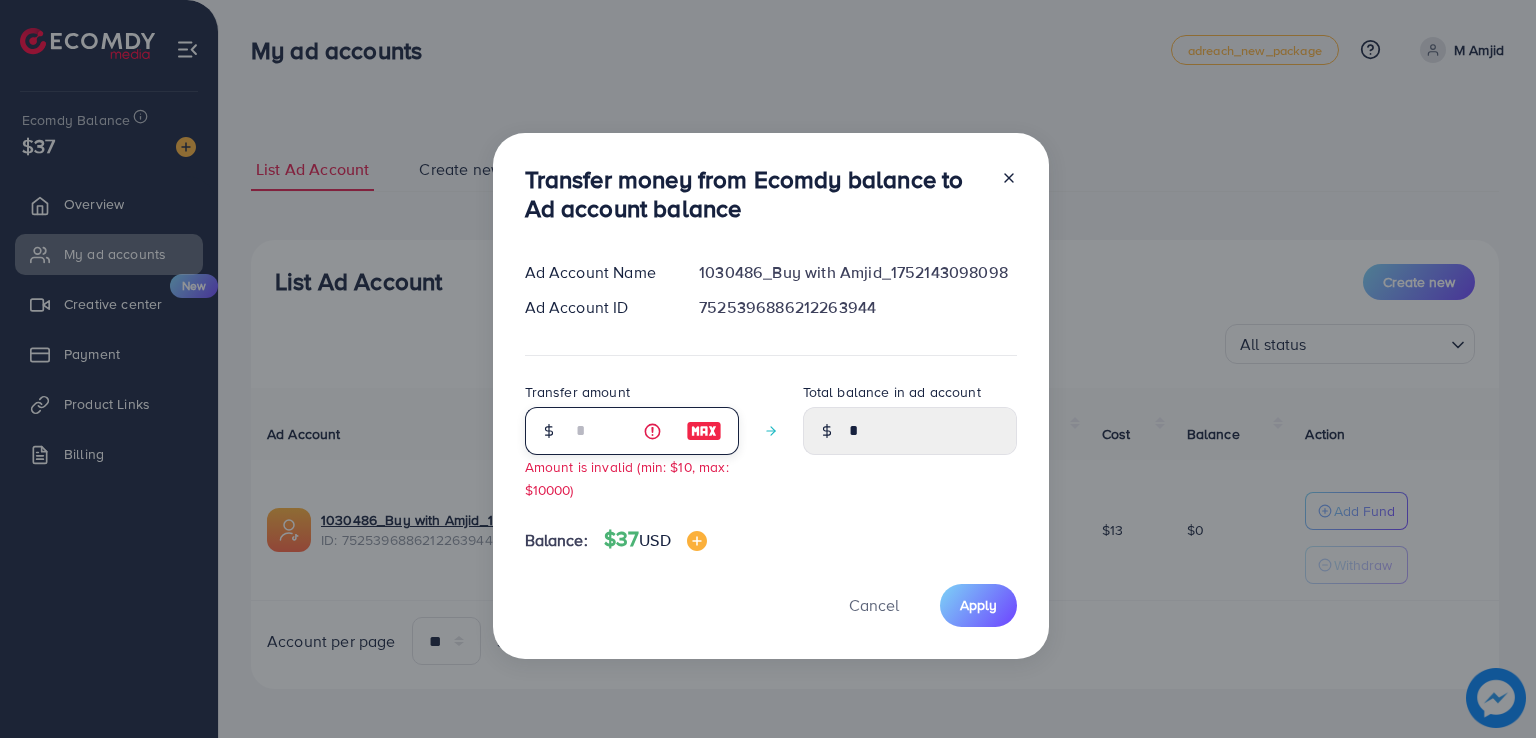 type on "****" 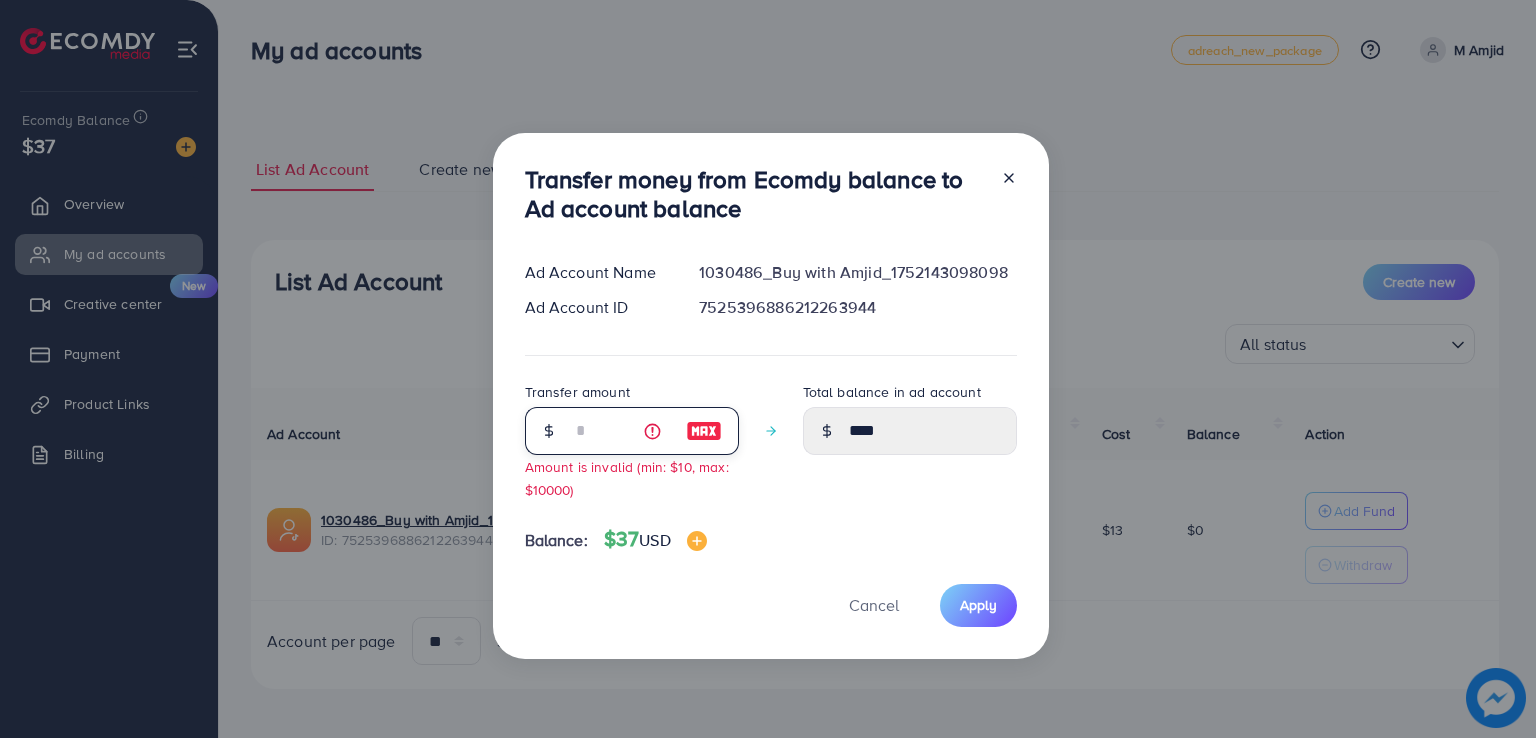 type on "**" 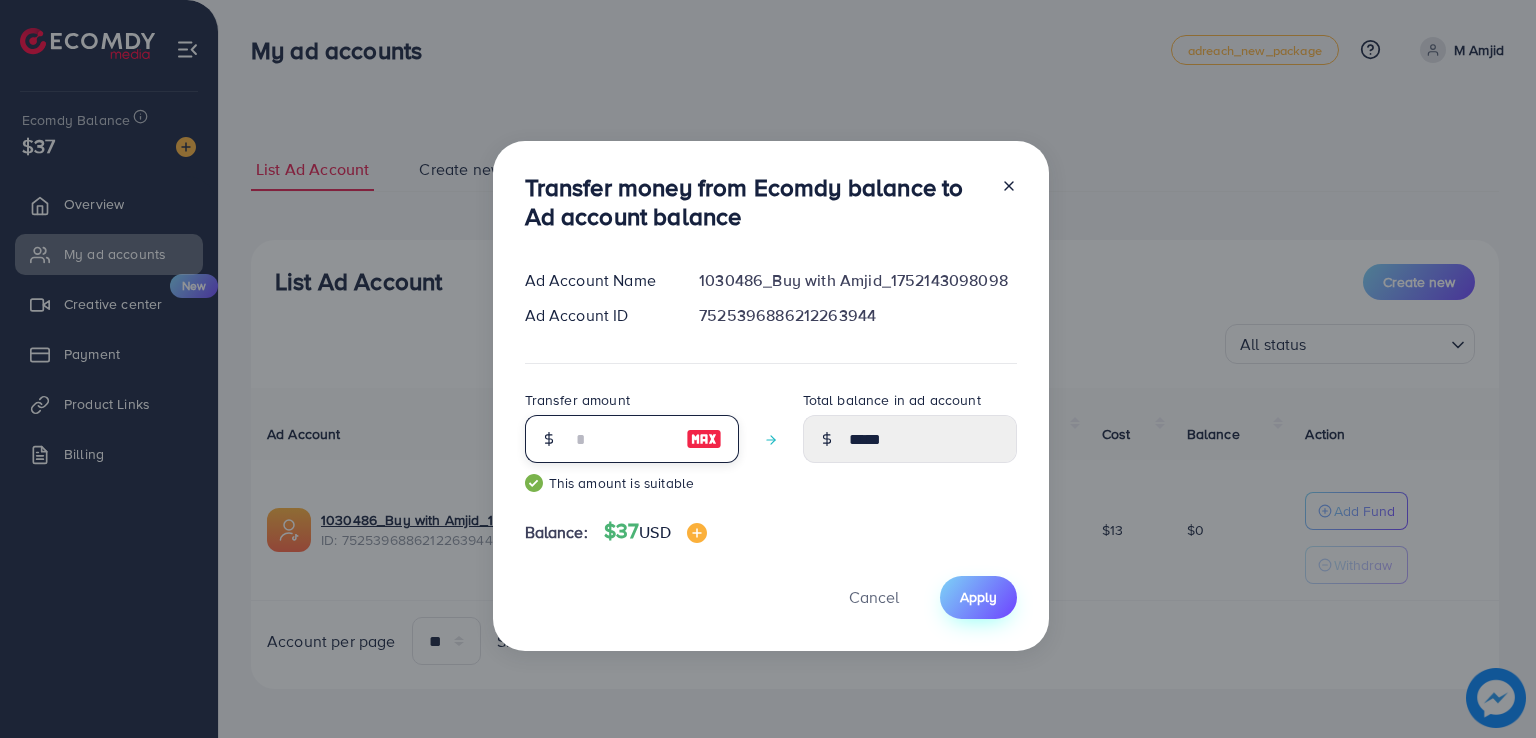type on "**" 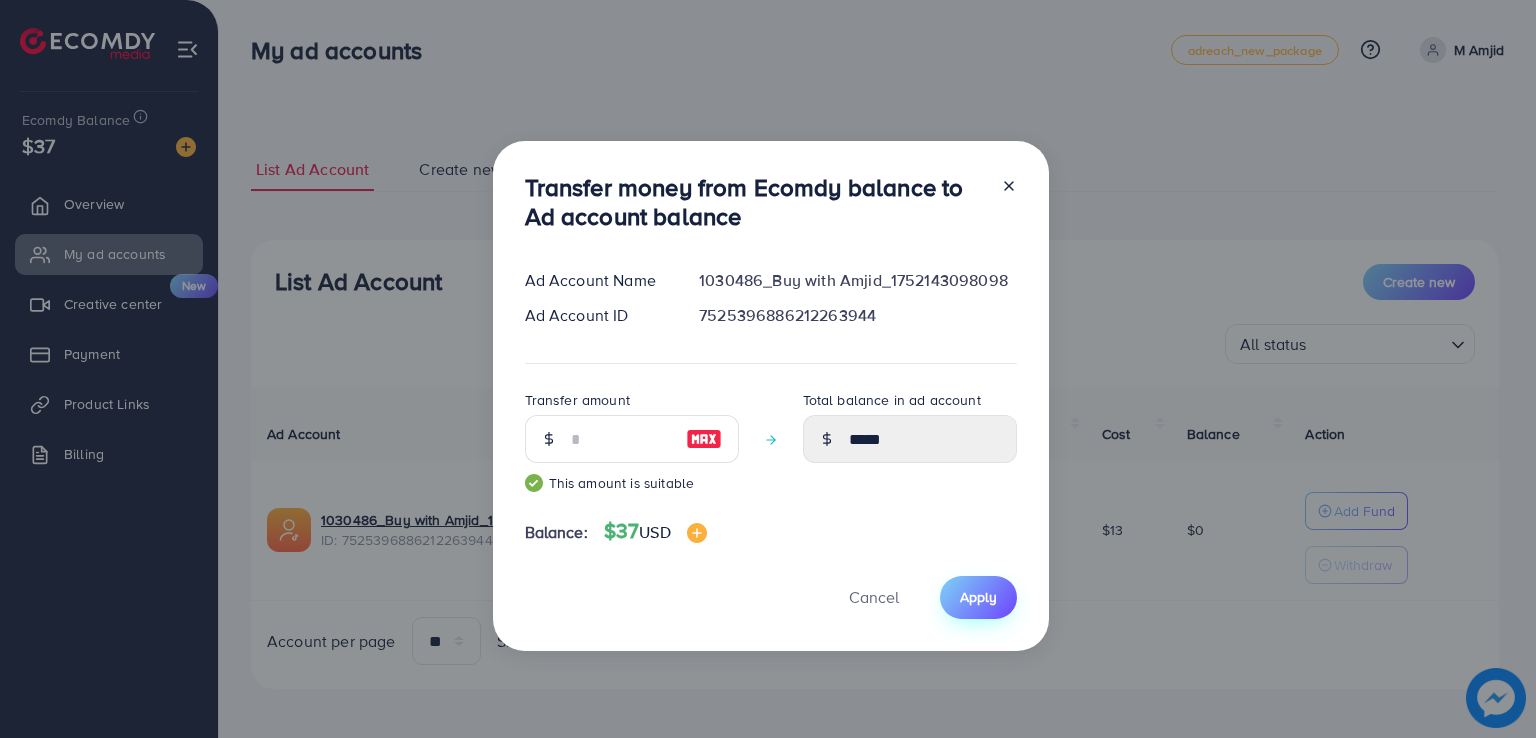 click on "Apply" at bounding box center [978, 597] 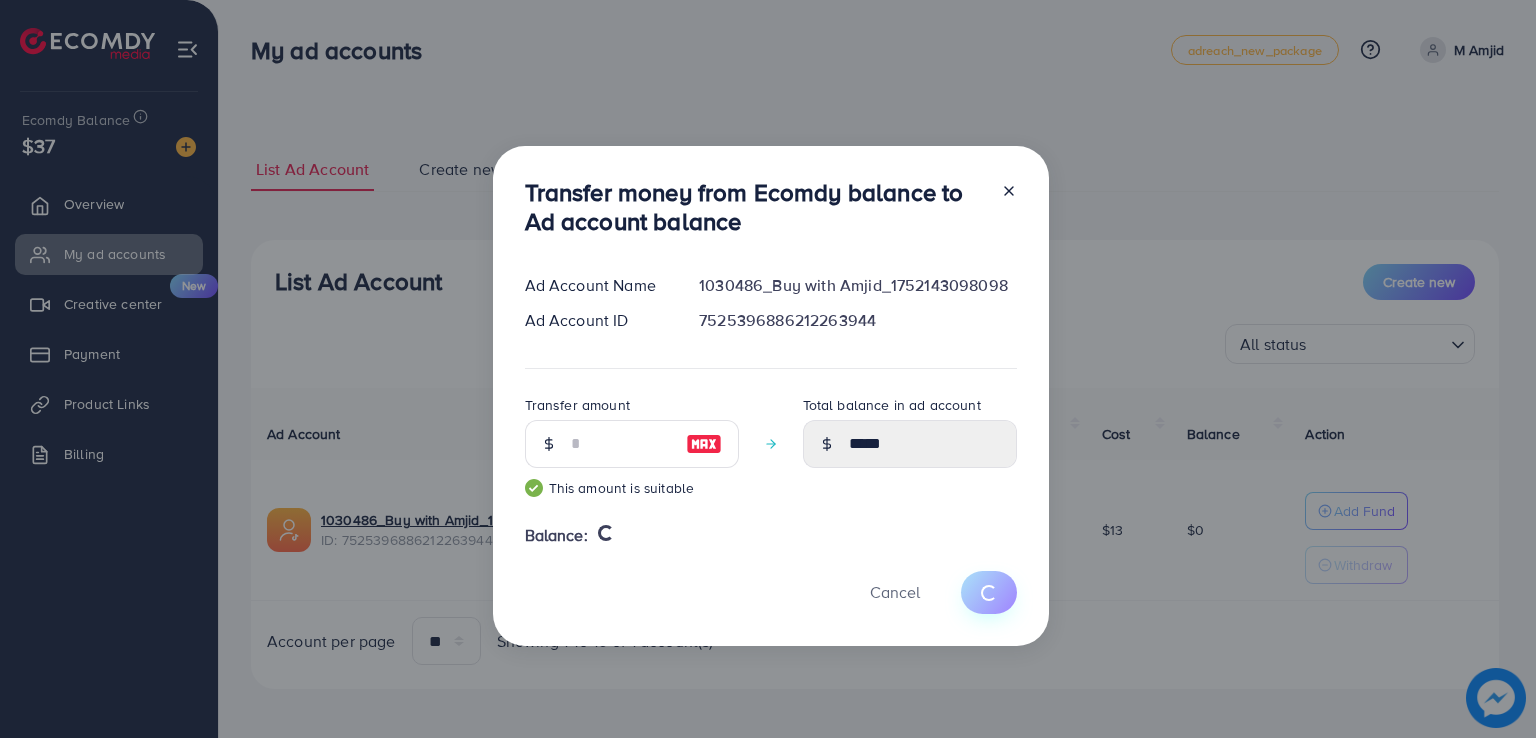 type 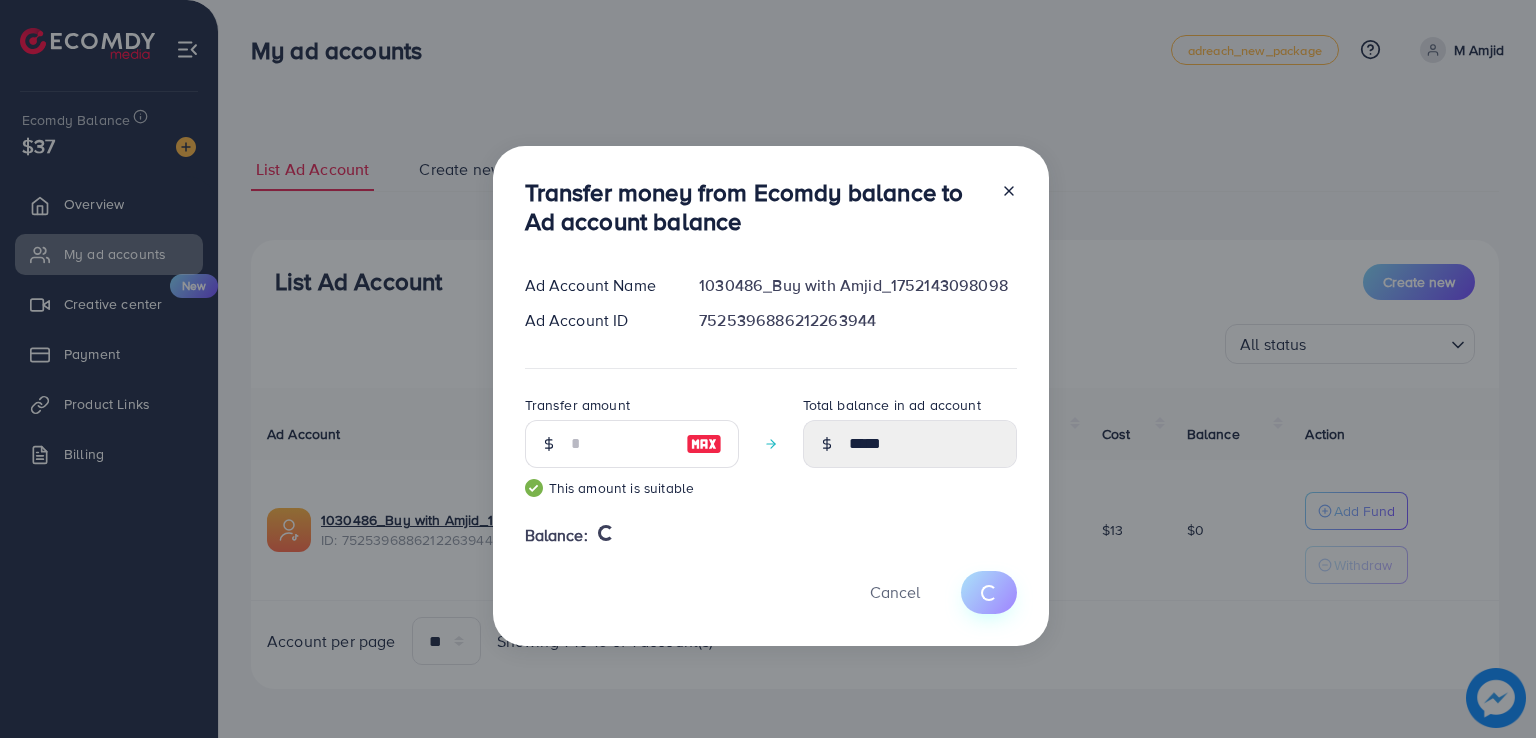 type on "*" 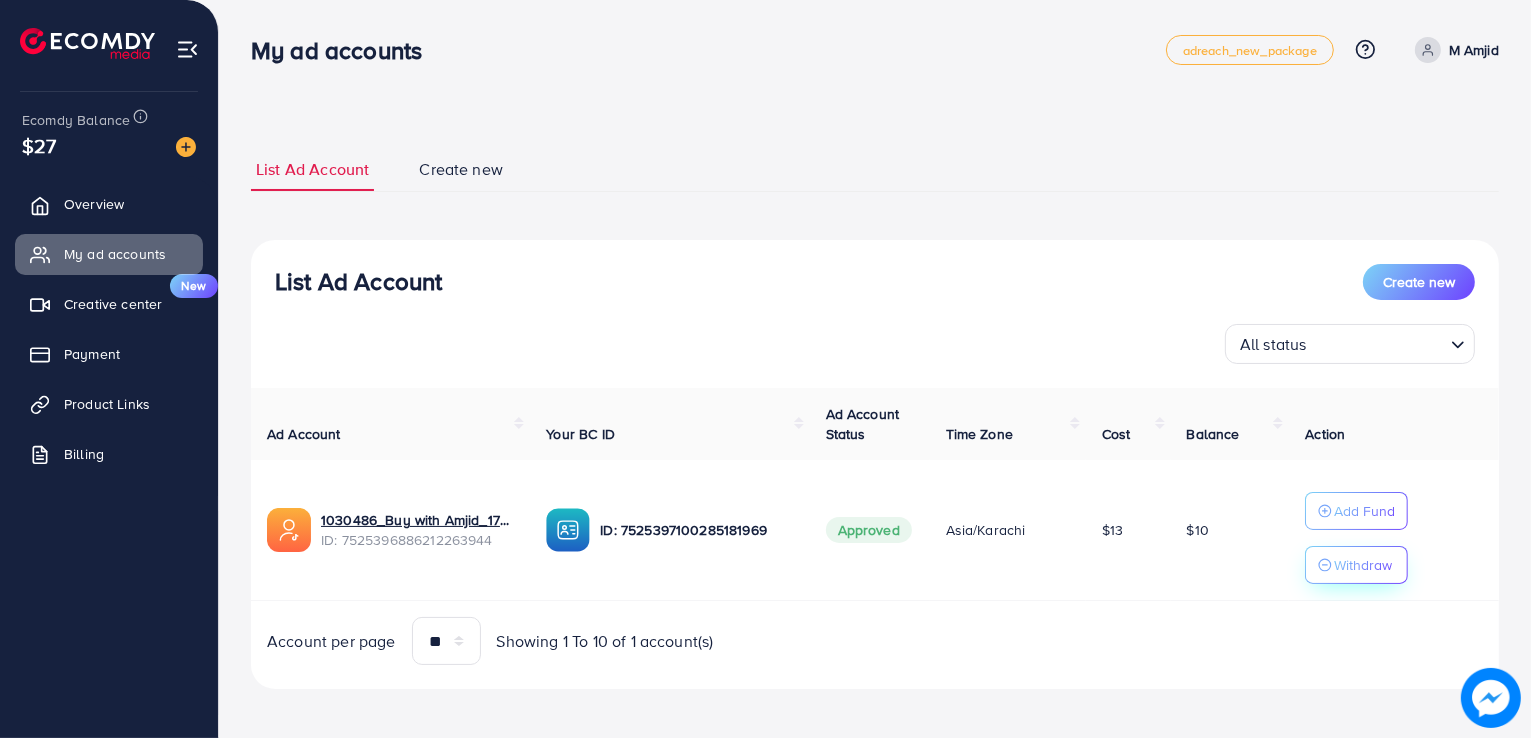 click on "Withdraw" at bounding box center (1363, 565) 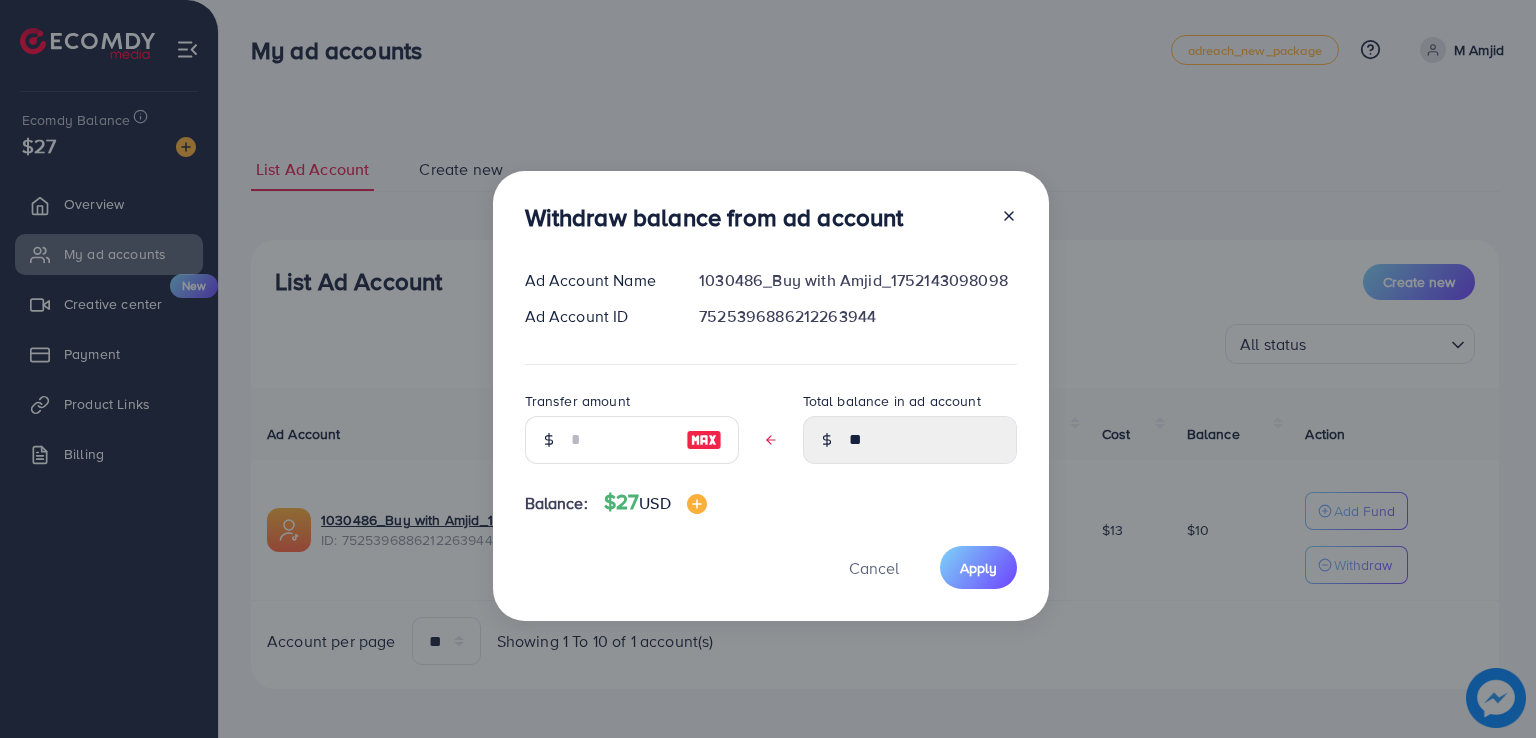click at bounding box center [548, 440] 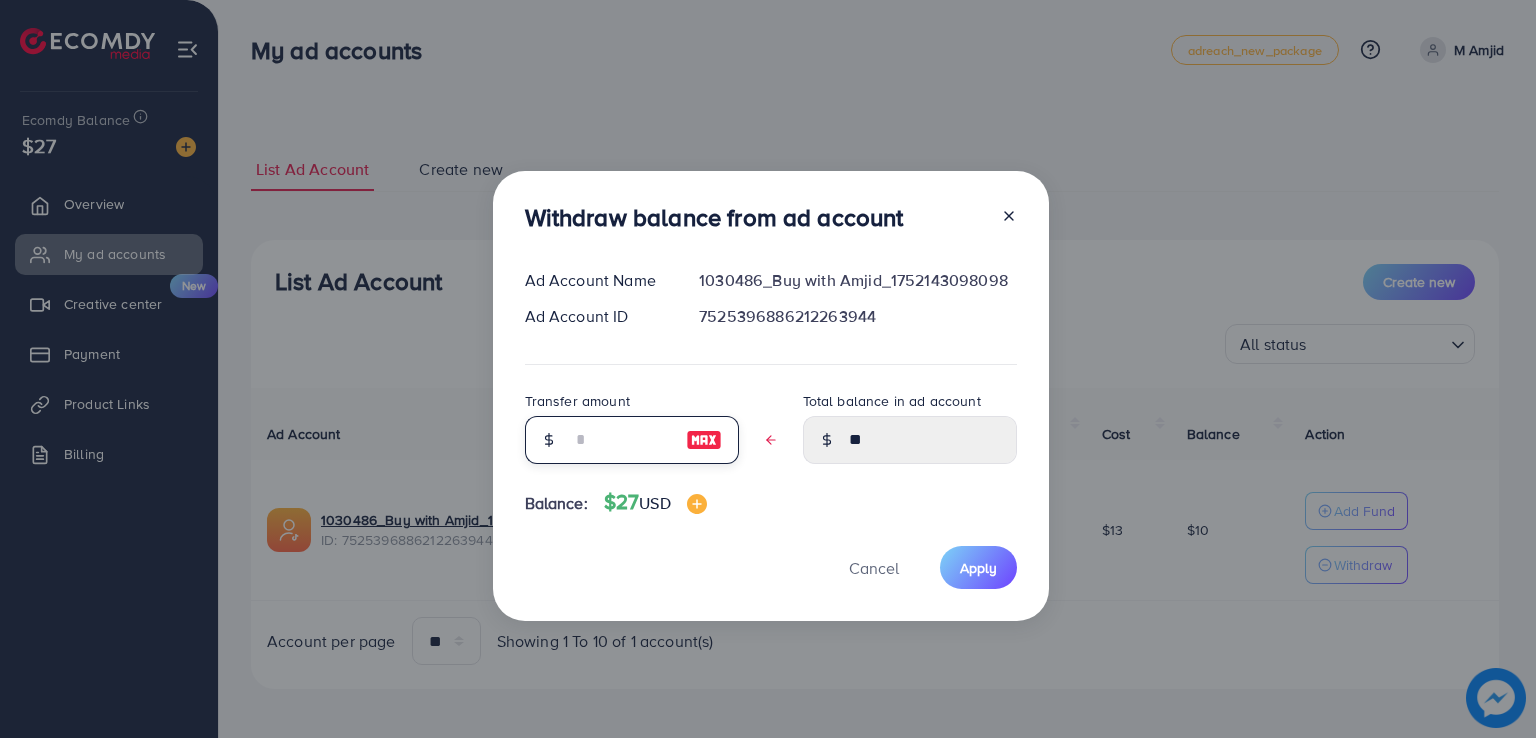click at bounding box center (621, 440) 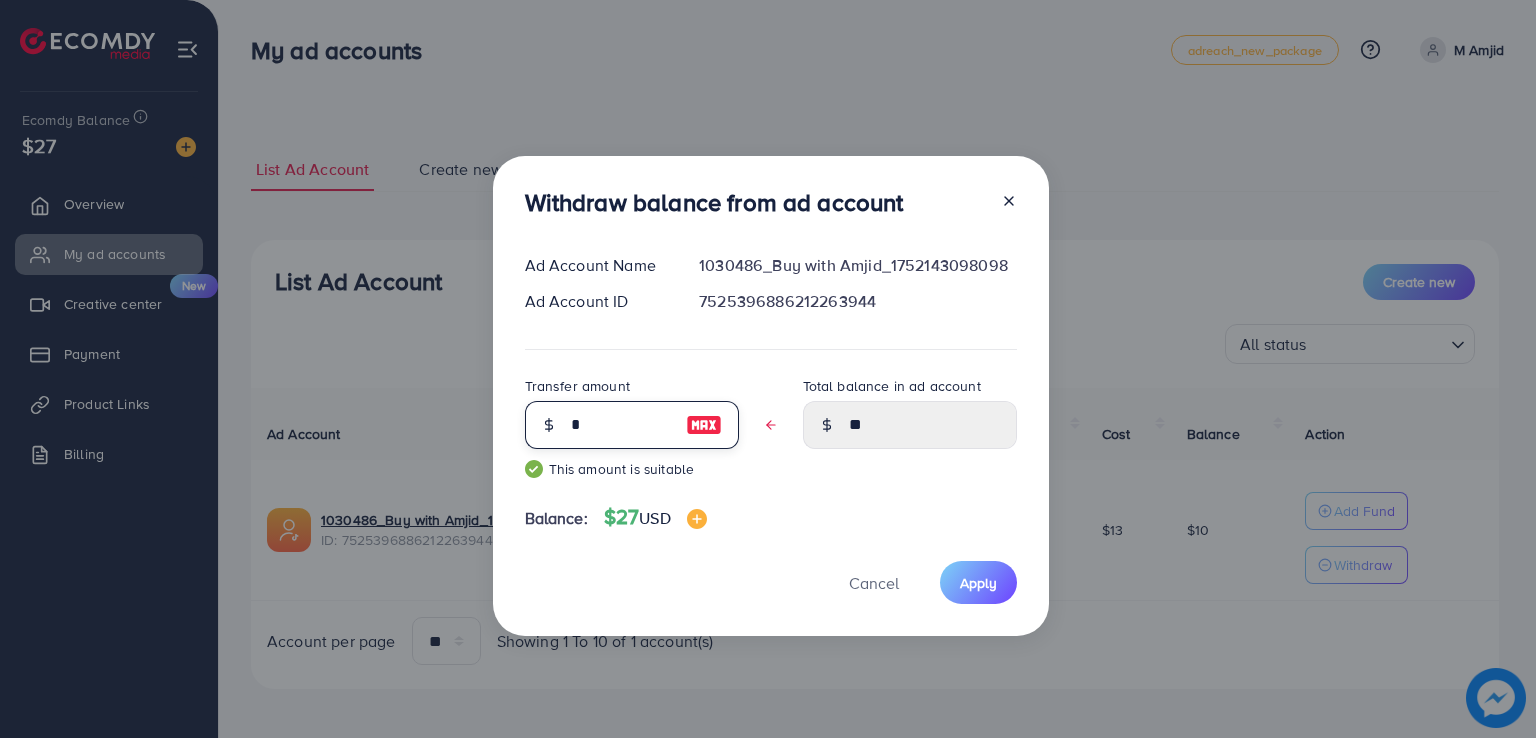 type on "****" 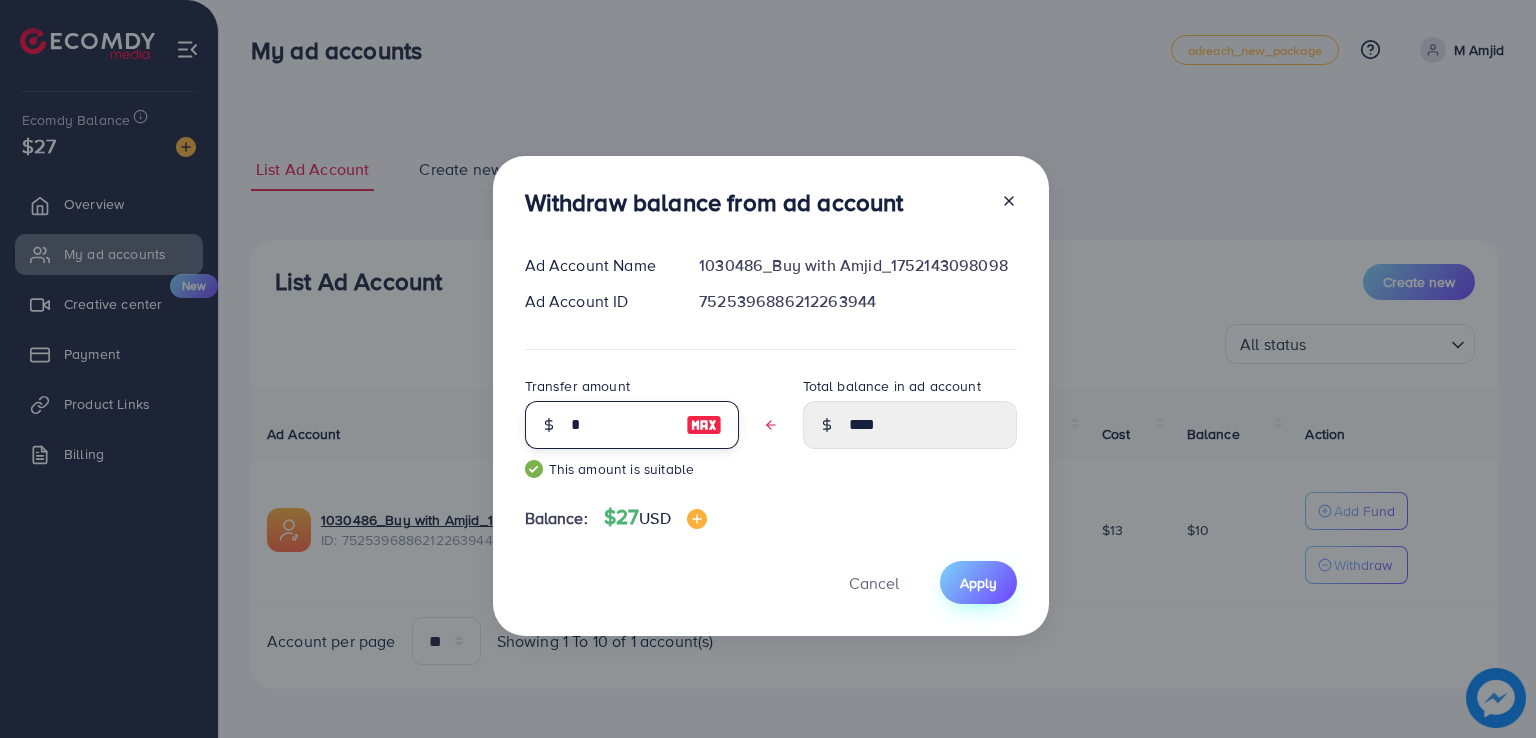 type on "*" 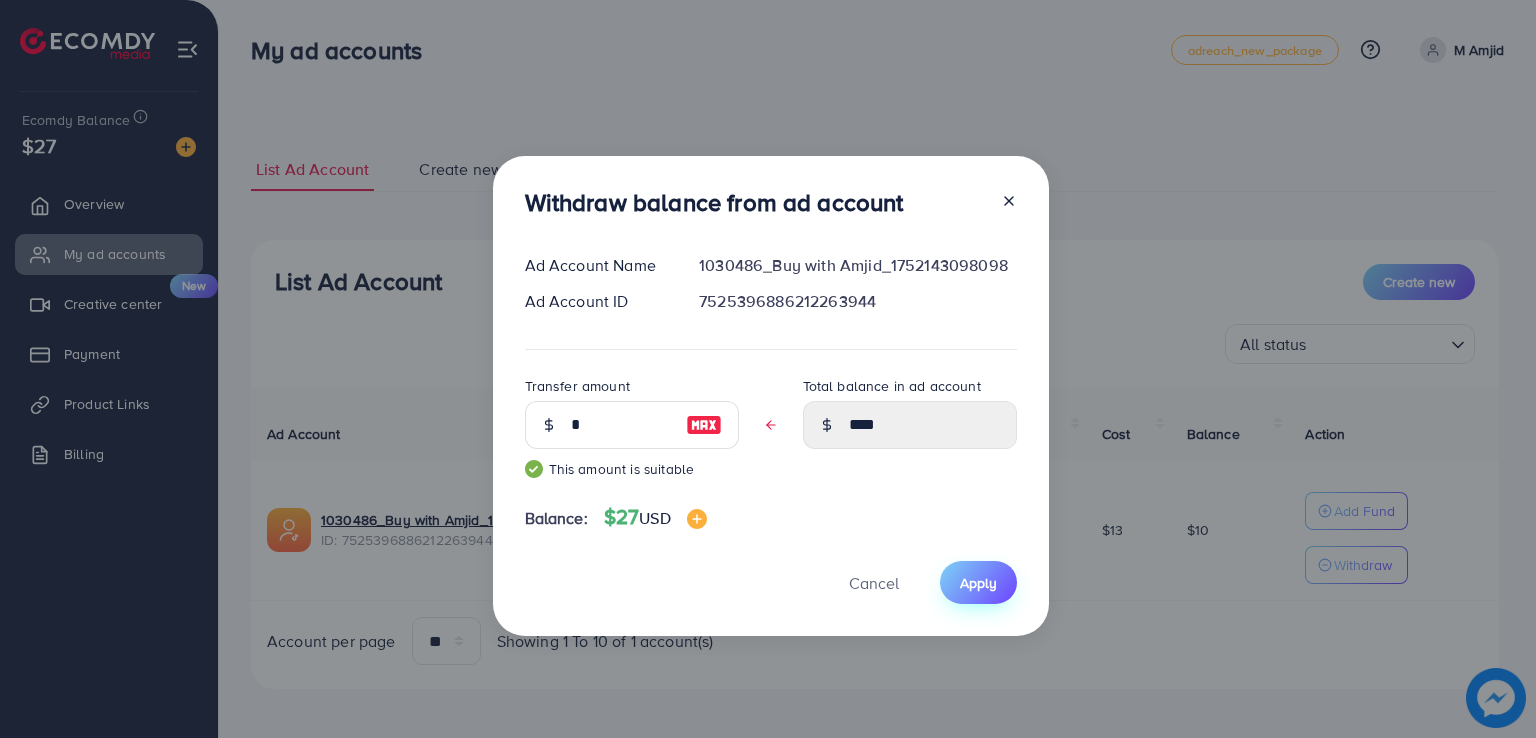 click on "Apply" at bounding box center [978, 583] 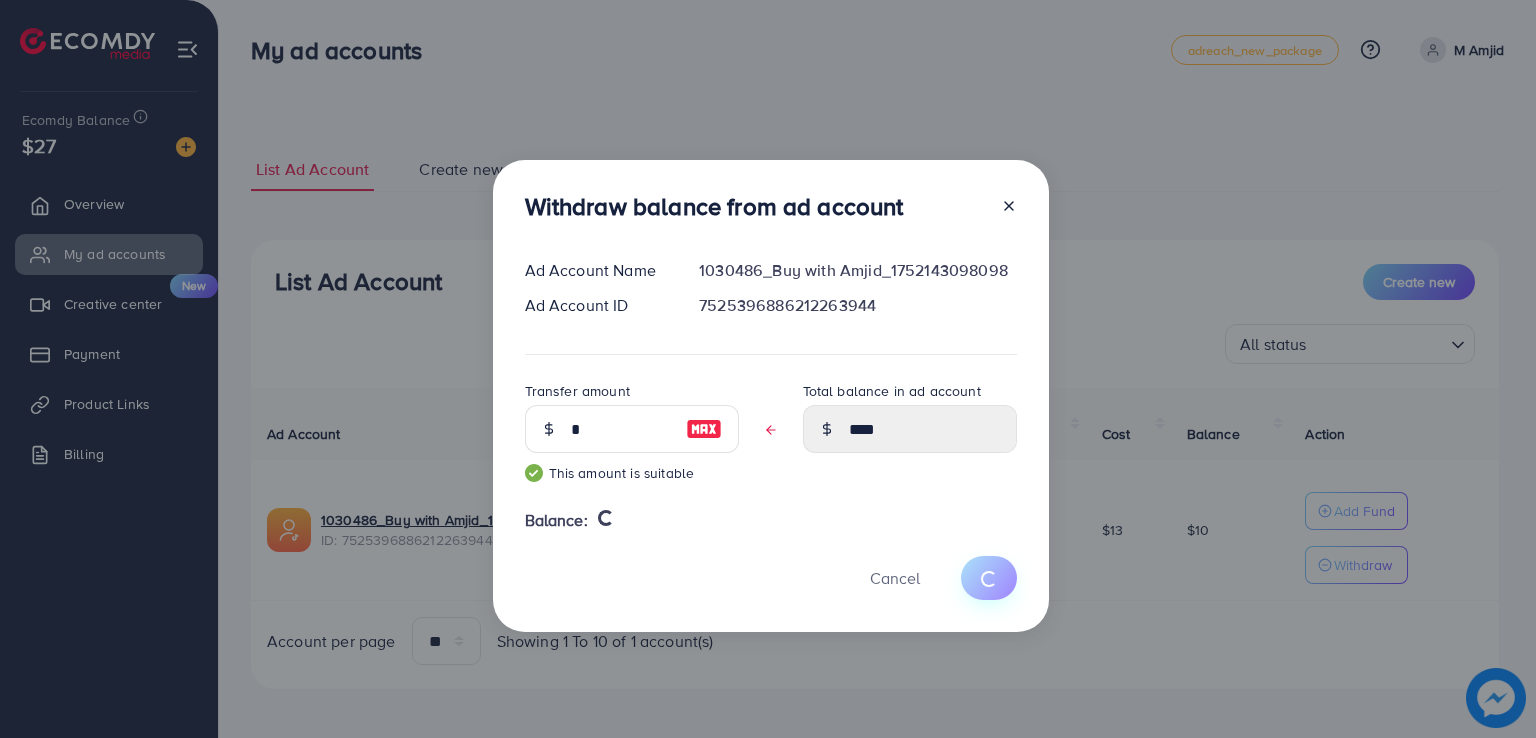 type 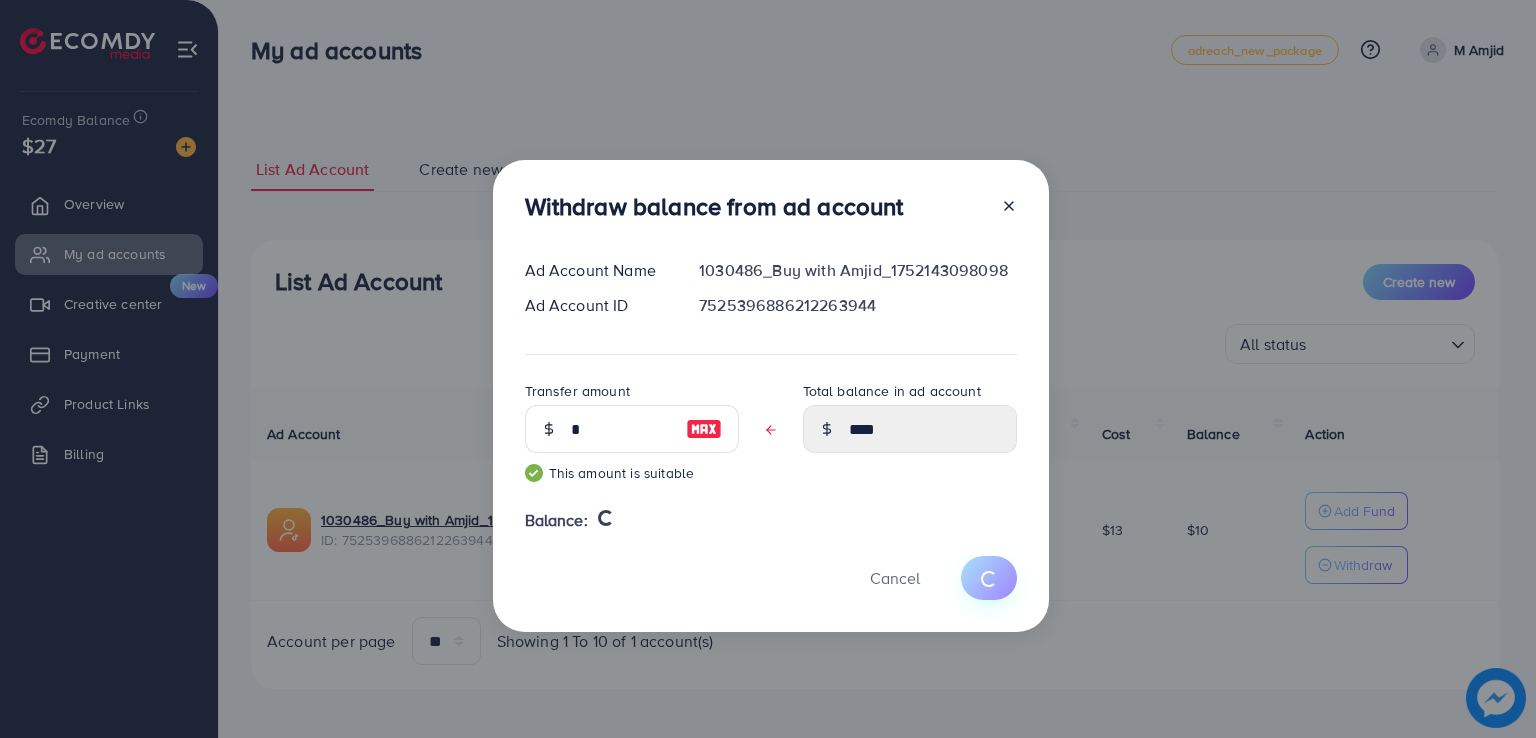 type on "**" 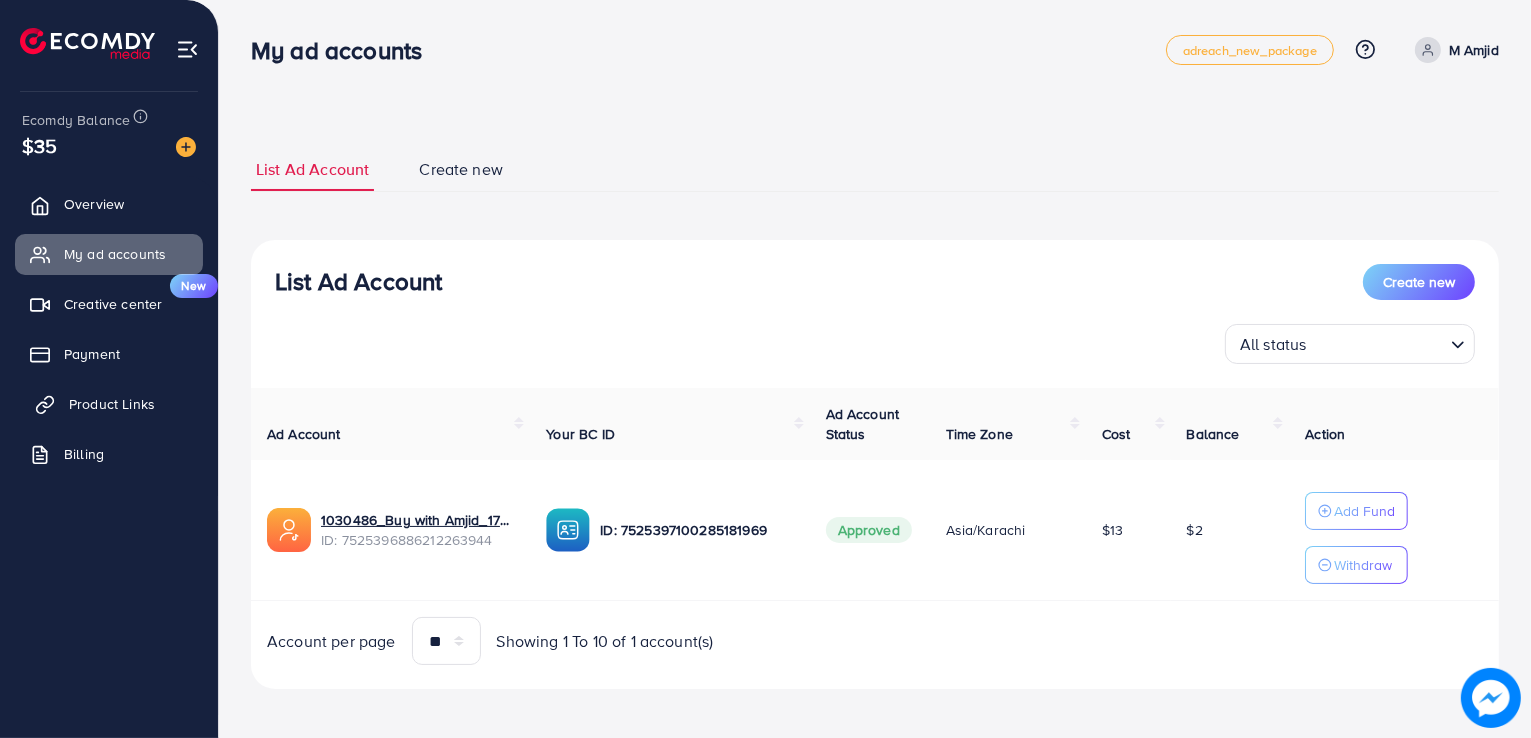 click on "Product Links" at bounding box center (112, 404) 